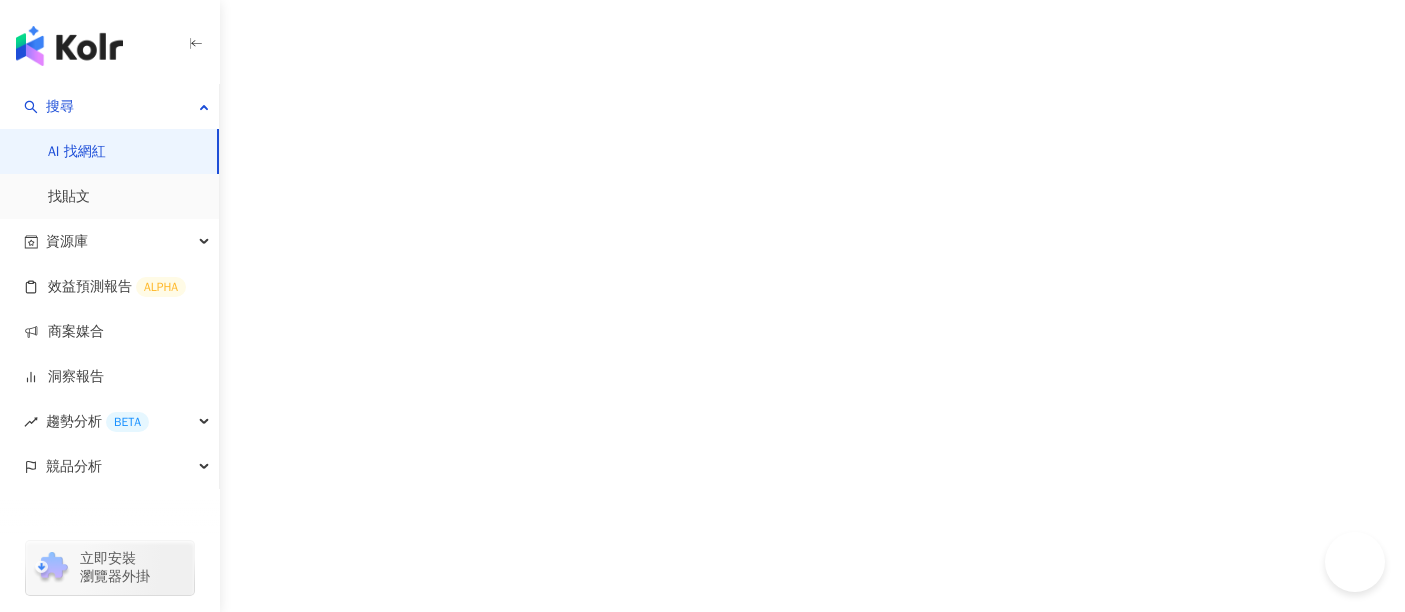scroll, scrollTop: 0, scrollLeft: 0, axis: both 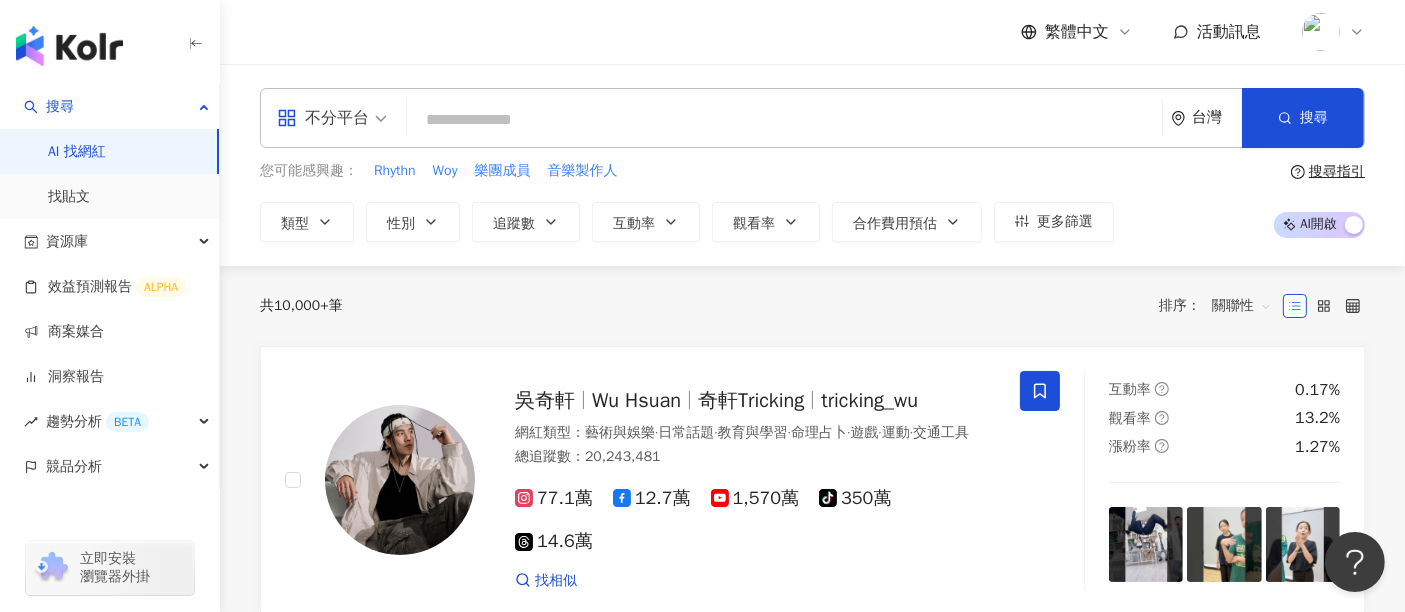click on "共  10,000+  筆 排序： 關聯性" at bounding box center (812, 306) 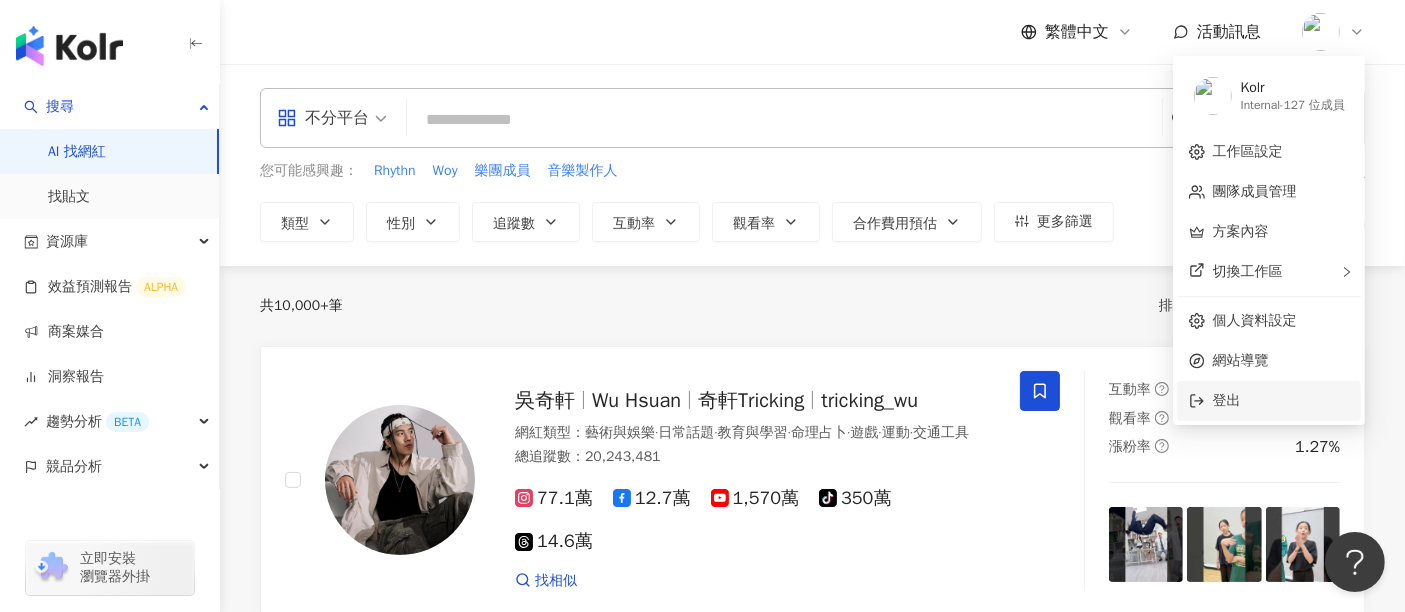 click on "登出" at bounding box center (1281, 401) 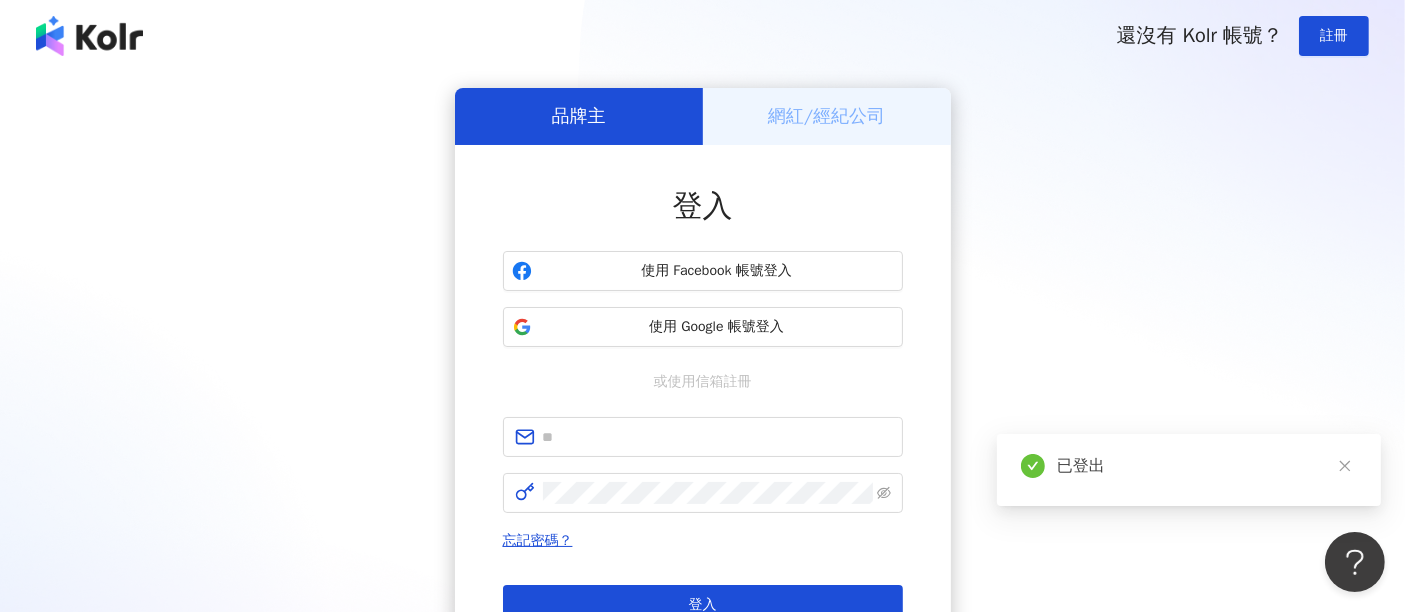 click on "網紅/經紀公司" at bounding box center (827, 116) 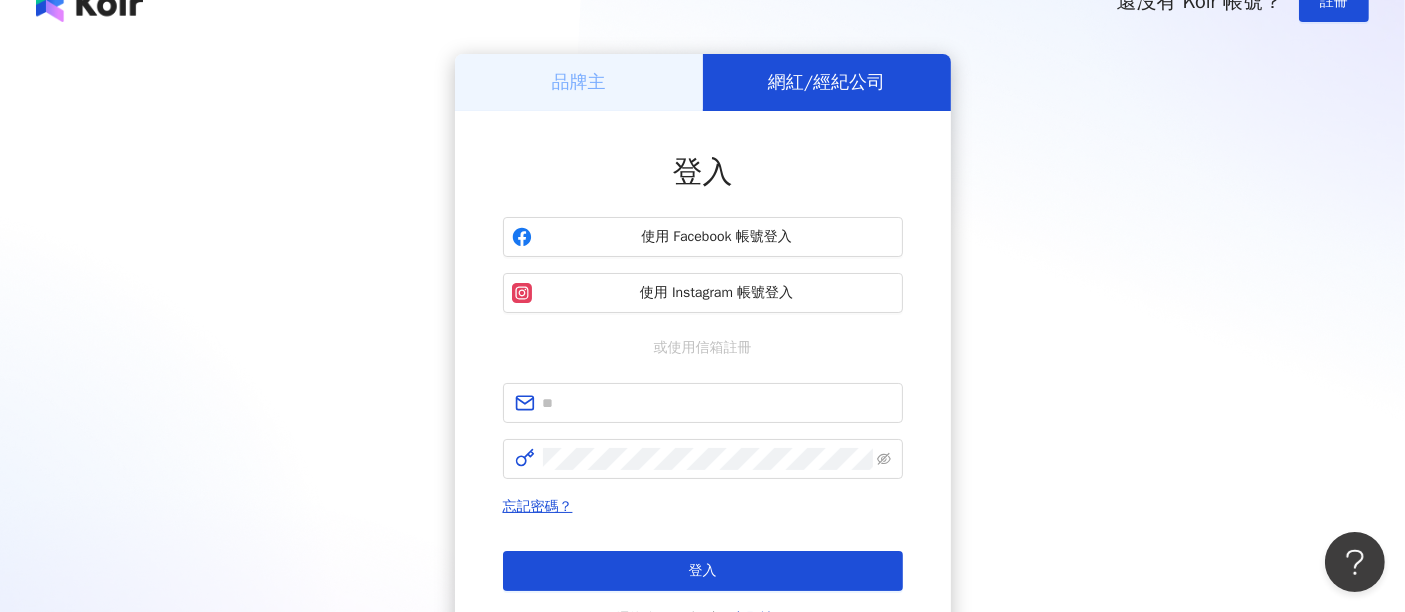 scroll, scrollTop: 0, scrollLeft: 0, axis: both 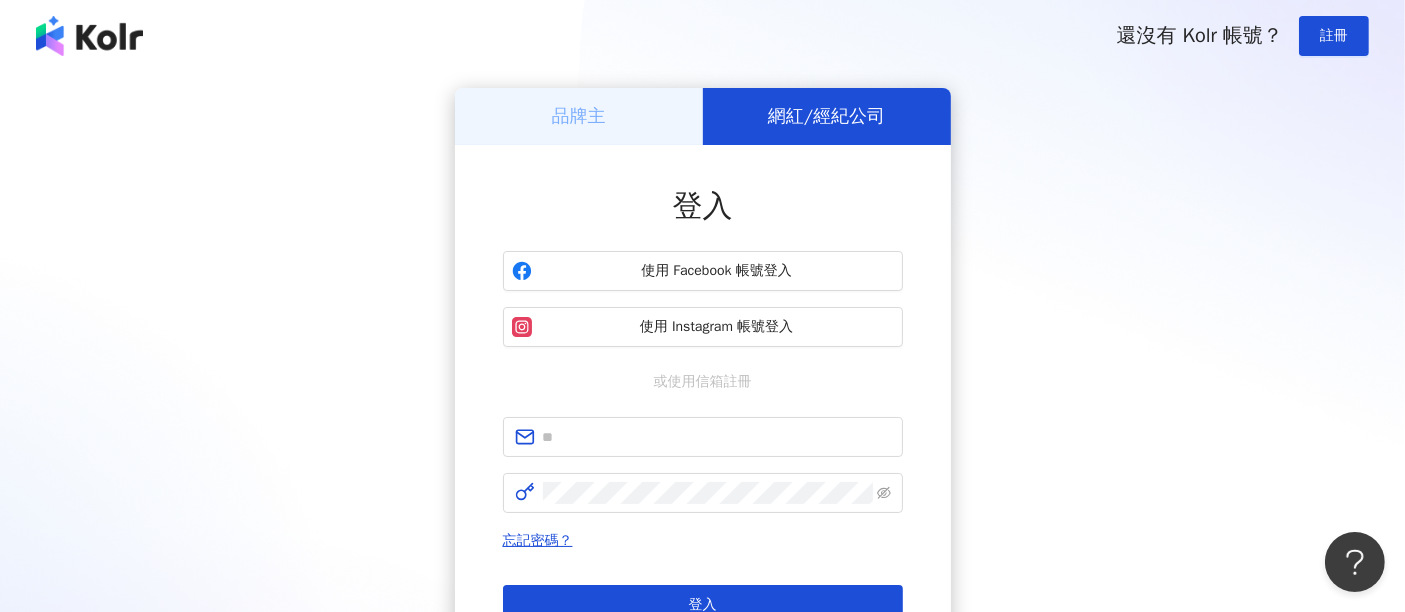click on "品牌主 網紅/經紀公司 登入 使用 Facebook 帳號登入 使用 Instagram 帳號登入 或使用信箱註冊 忘記密碼？ 登入 還沒有 Kolr 帳號？ 立即註冊" at bounding box center [702, 396] 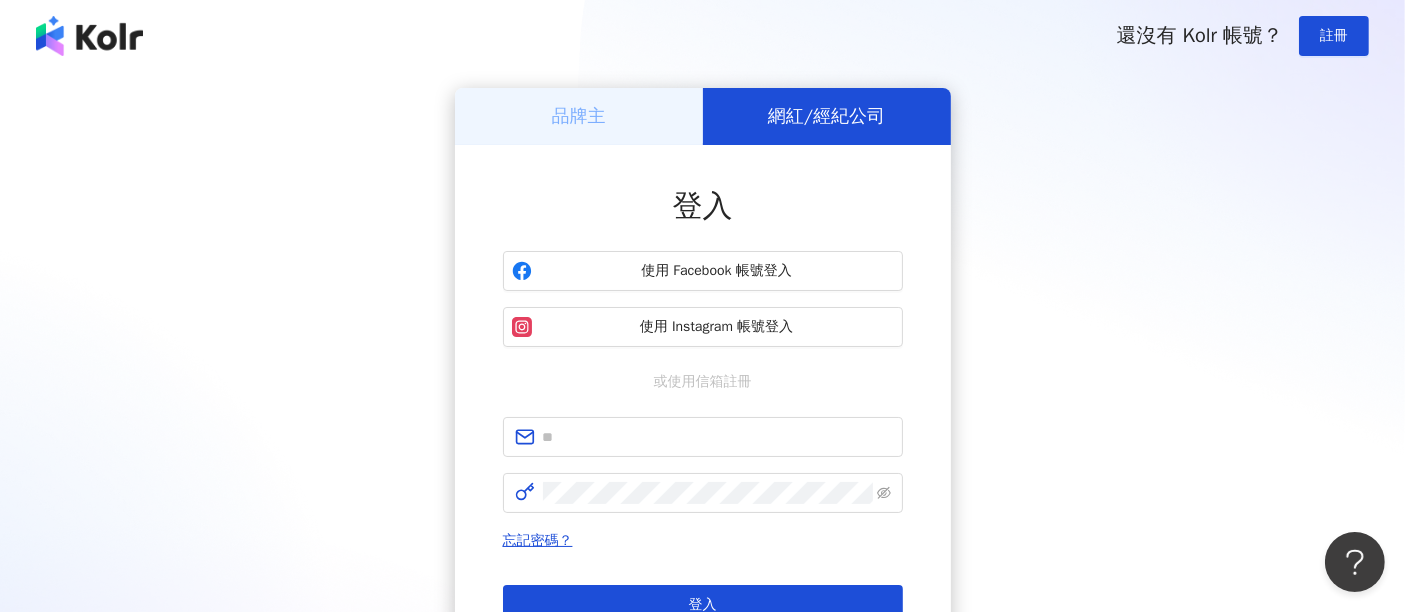 click on "品牌主 網紅/經紀公司 登入 使用 Facebook 帳號登入 使用 Instagram 帳號登入 或使用信箱註冊 忘記密碼？ 登入 還沒有 Kolr 帳號？ 立即註冊" at bounding box center (702, 396) 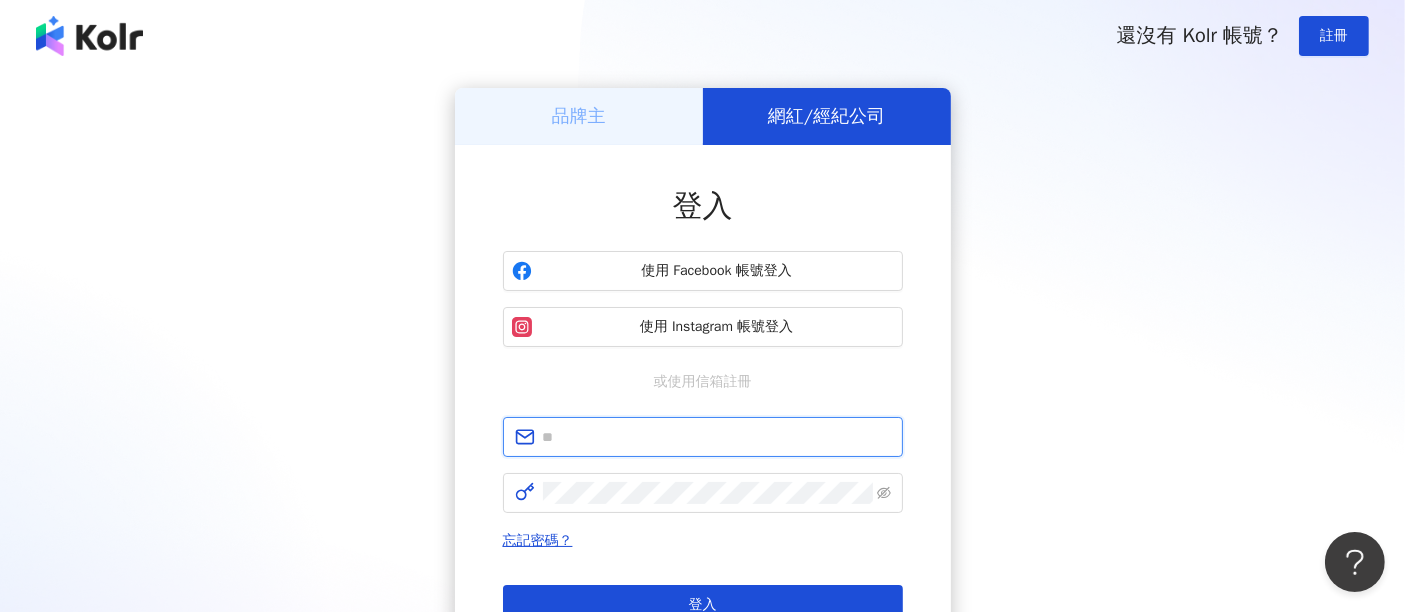 click at bounding box center (717, 437) 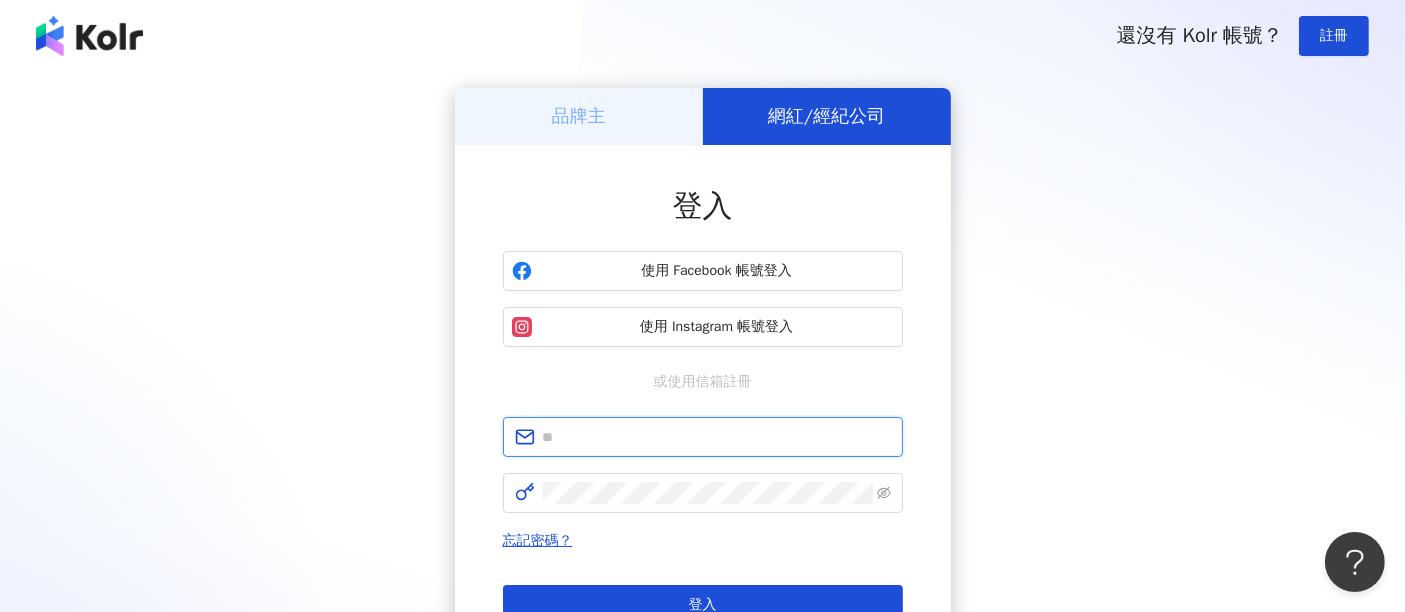 type on "**********" 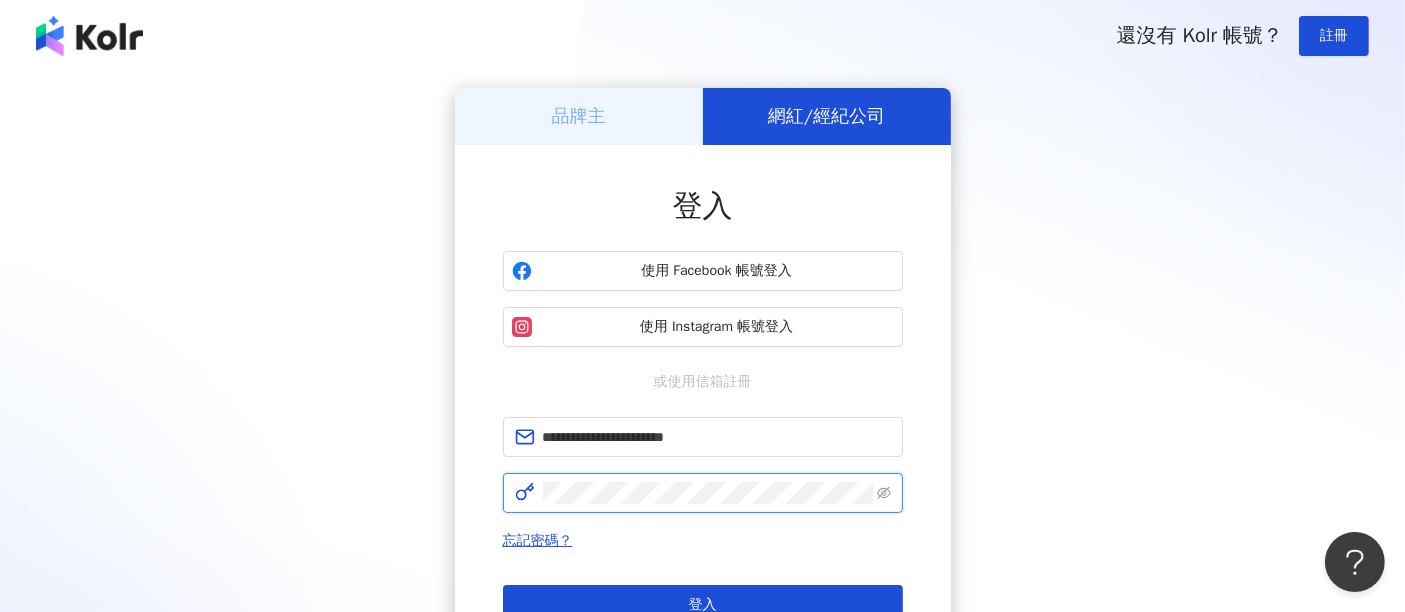 click on "登入" at bounding box center [703, 605] 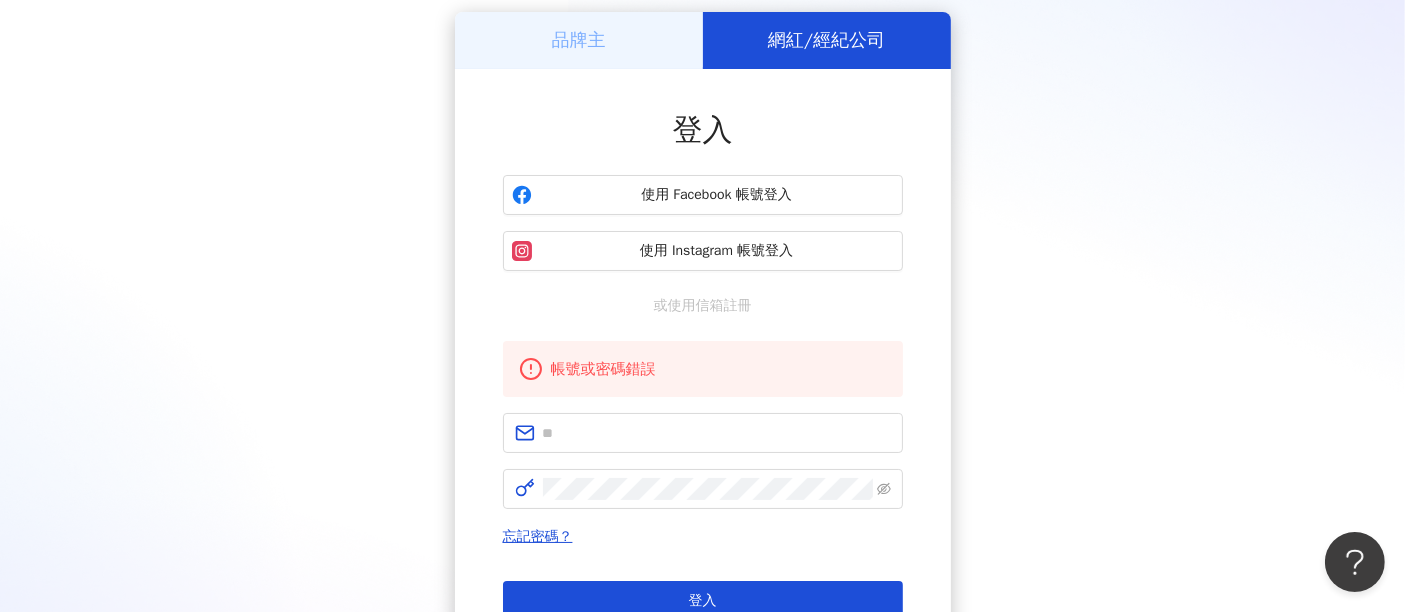scroll, scrollTop: 111, scrollLeft: 0, axis: vertical 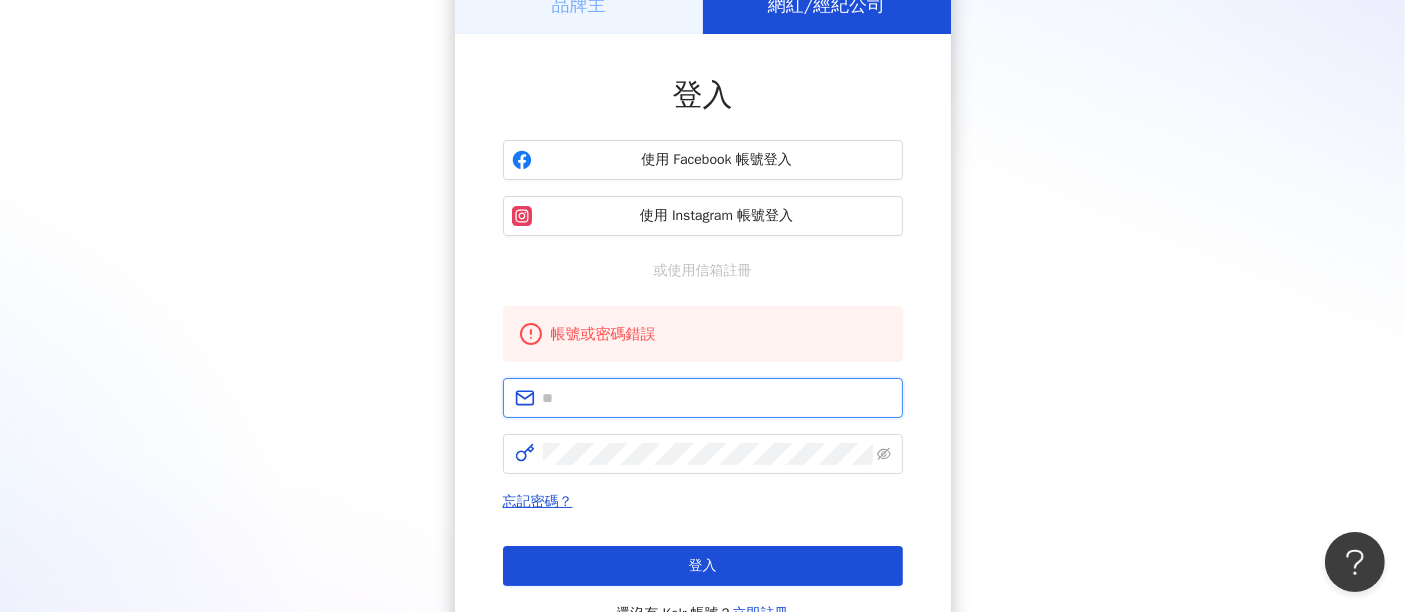 click at bounding box center (717, 398) 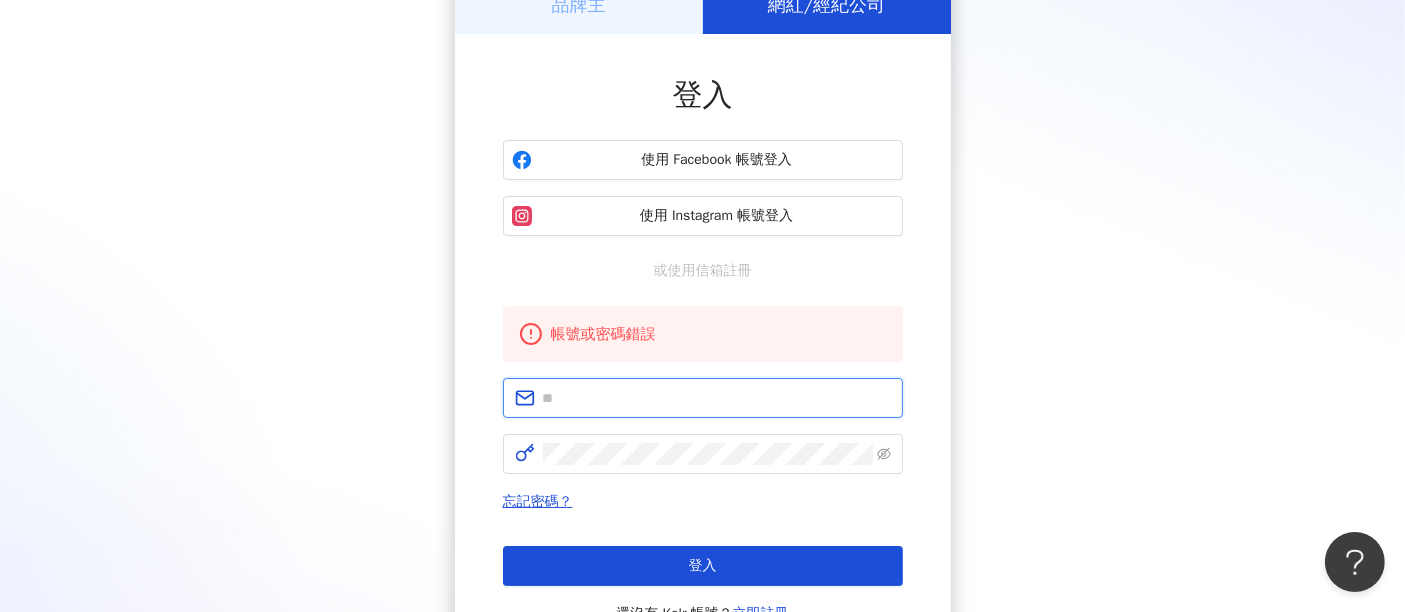 type on "**********" 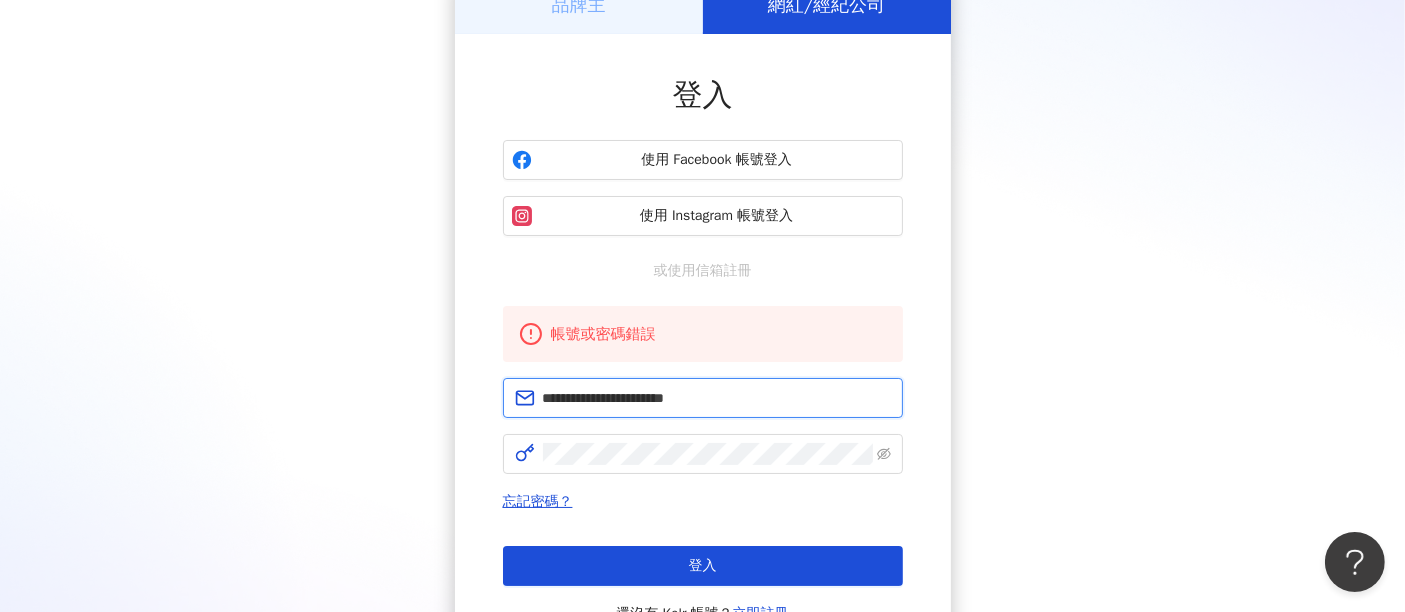 drag, startPoint x: 637, startPoint y: 395, endPoint x: 741, endPoint y: 475, distance: 131.20976 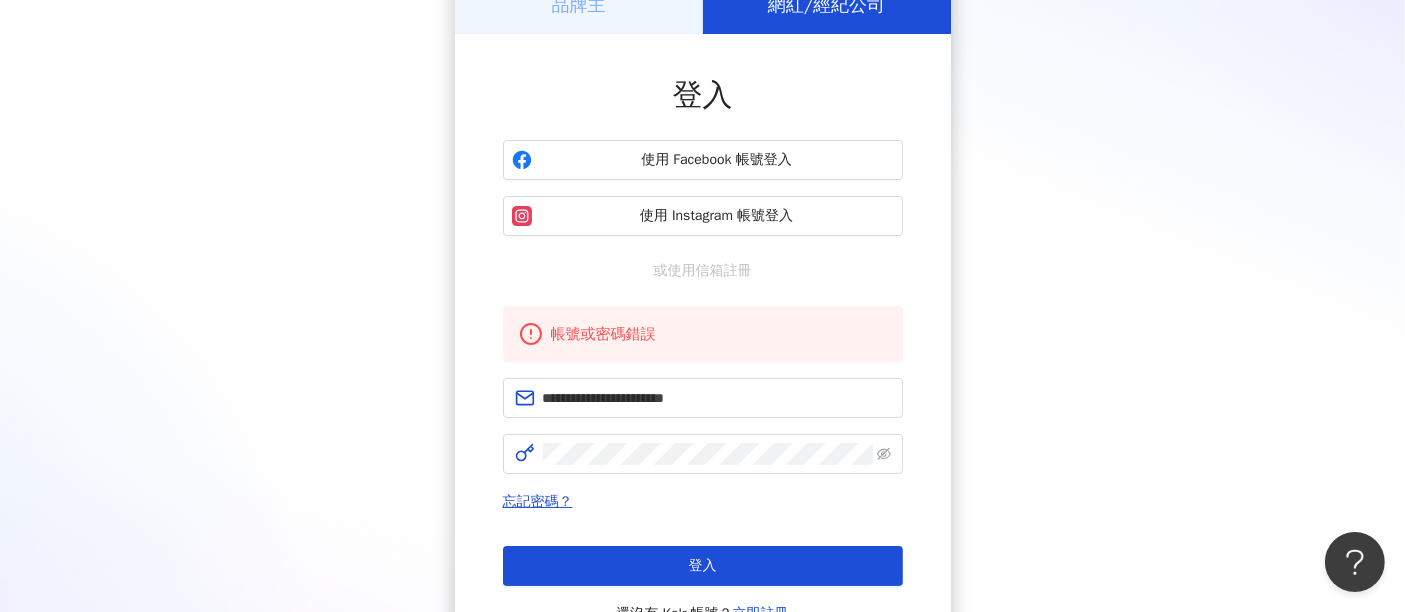 click on "**********" at bounding box center [703, 466] 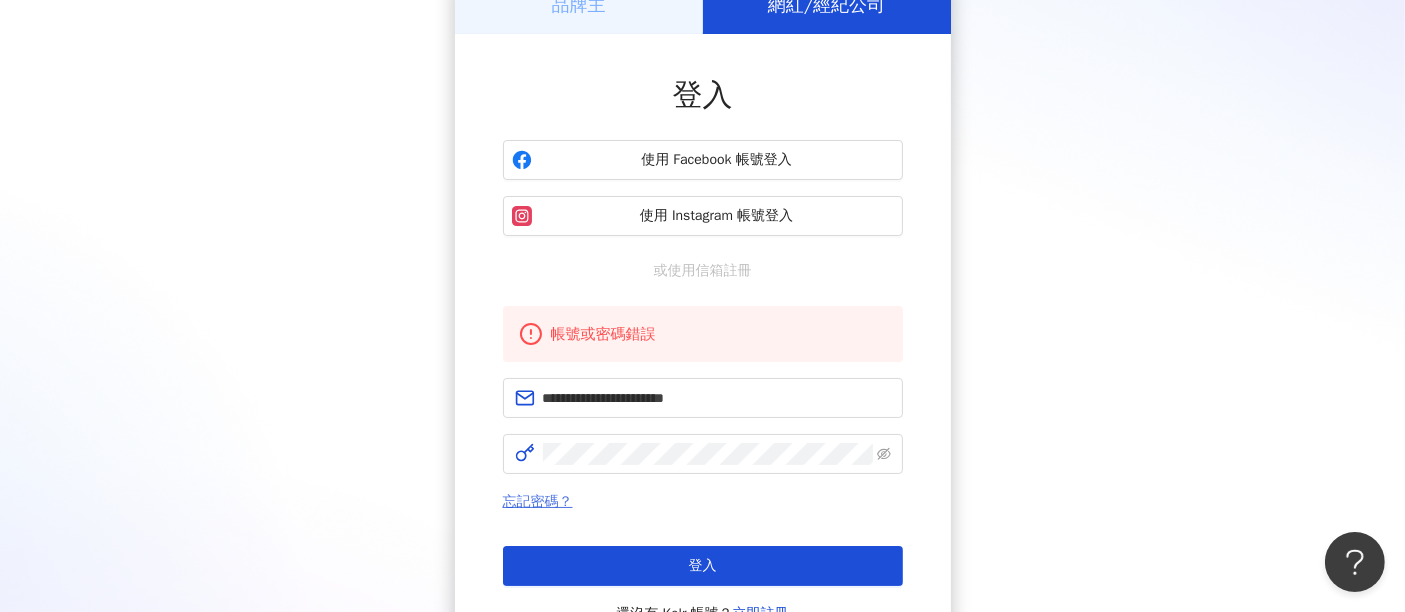 click on "忘記密碼？" at bounding box center [538, 501] 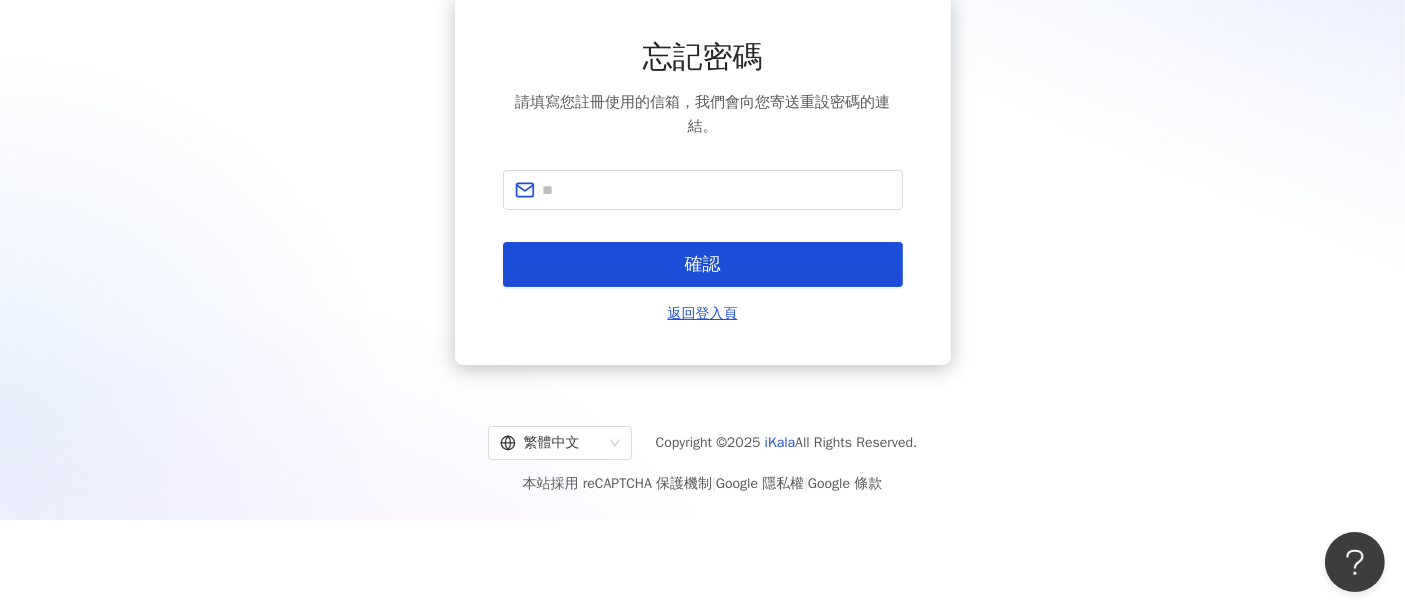 scroll, scrollTop: 0, scrollLeft: 0, axis: both 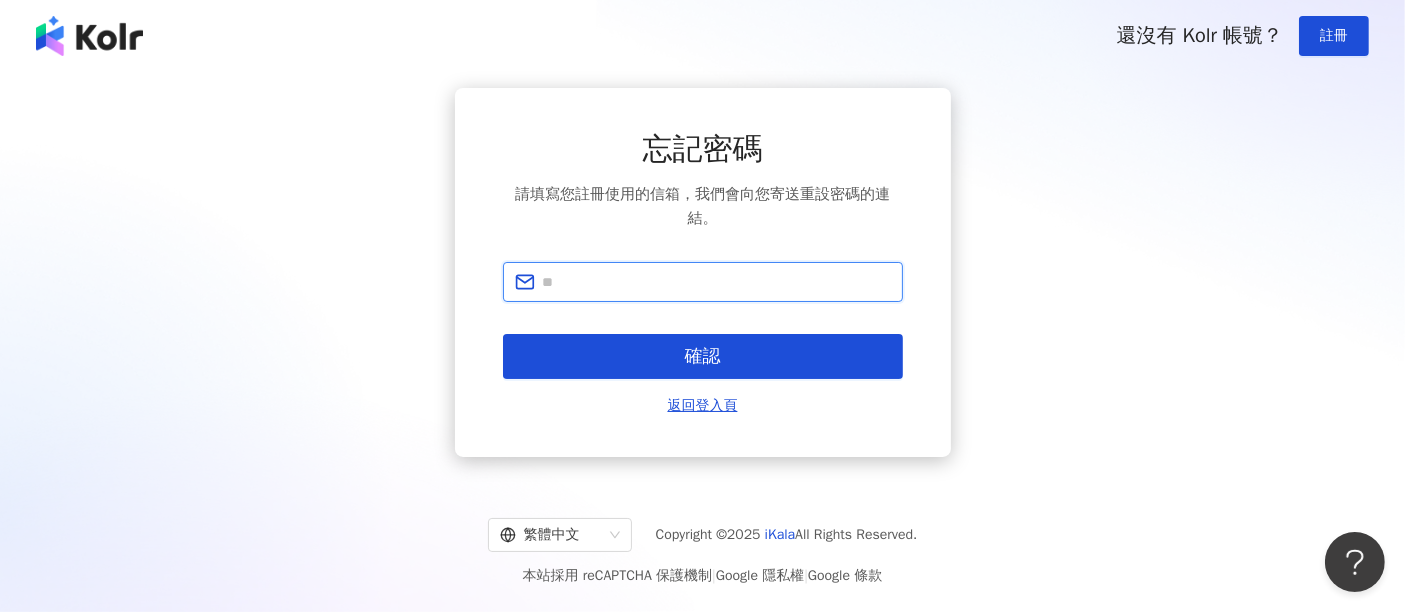click at bounding box center (717, 282) 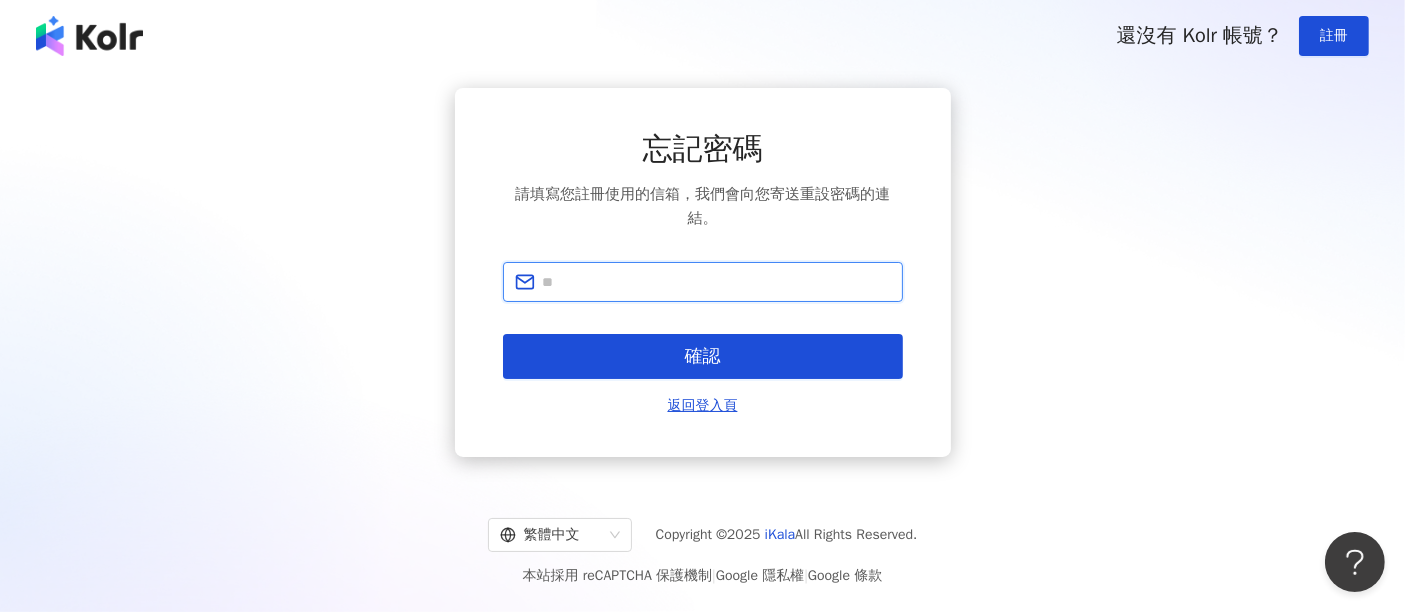 type on "**********" 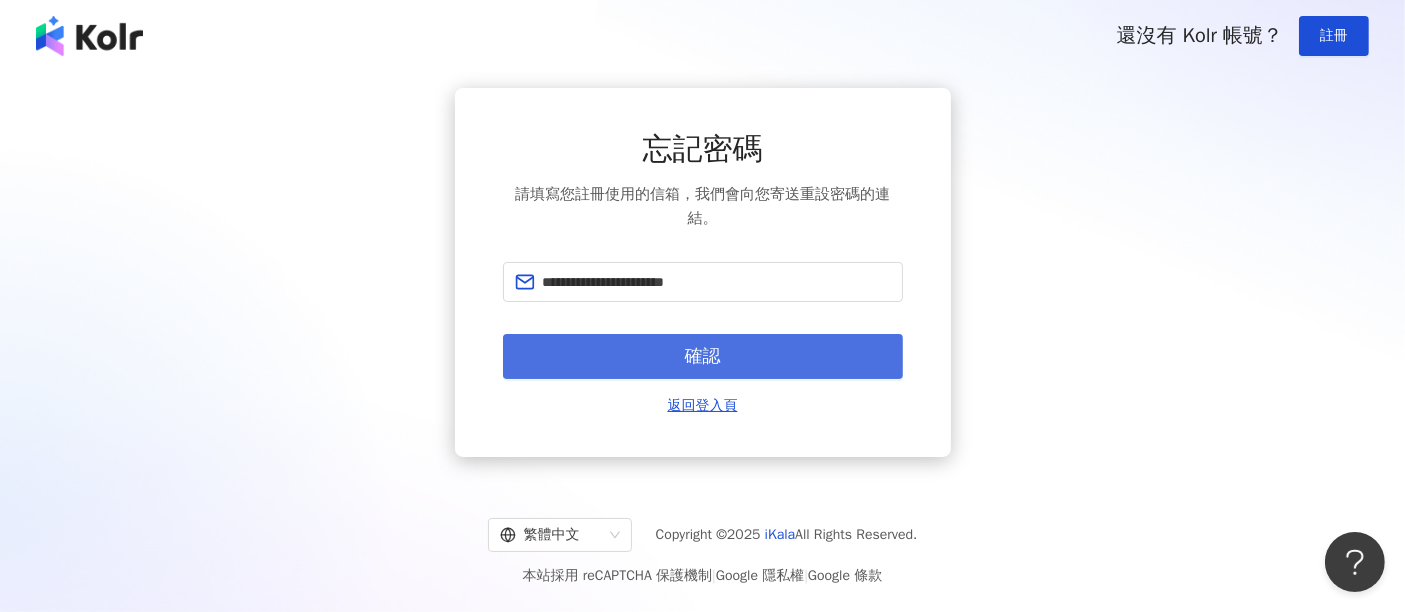 click on "確認" at bounding box center [703, 357] 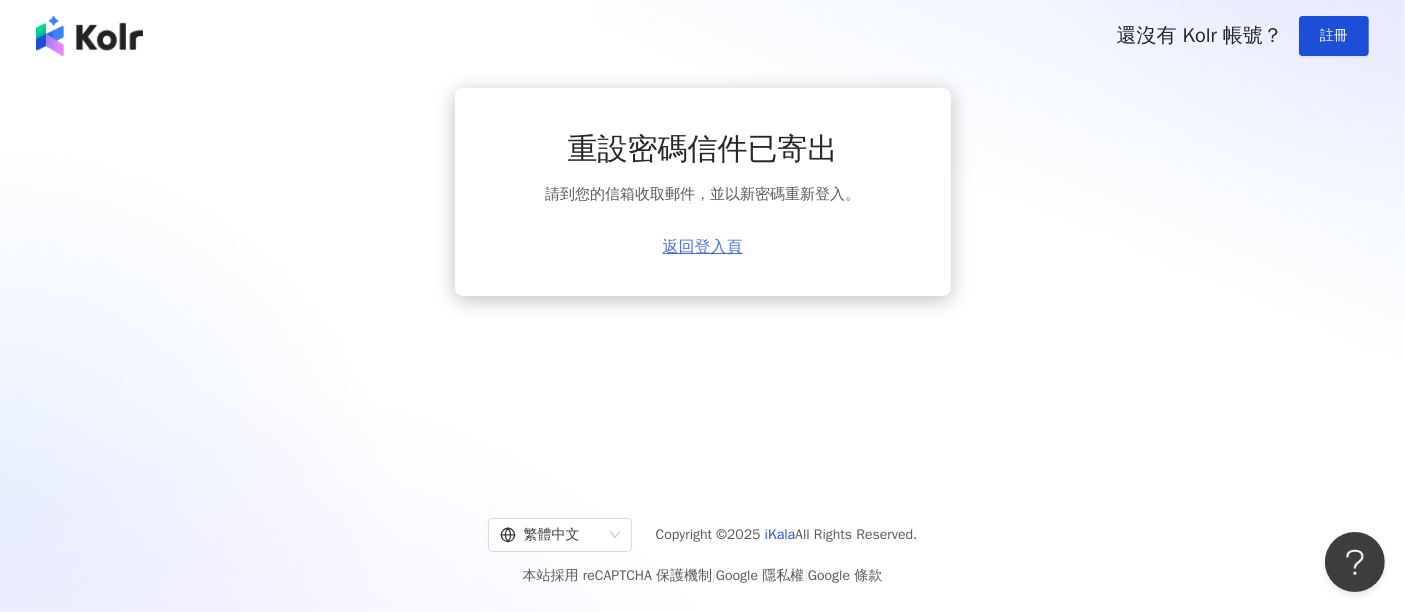 click on "返回登入頁" at bounding box center (703, 247) 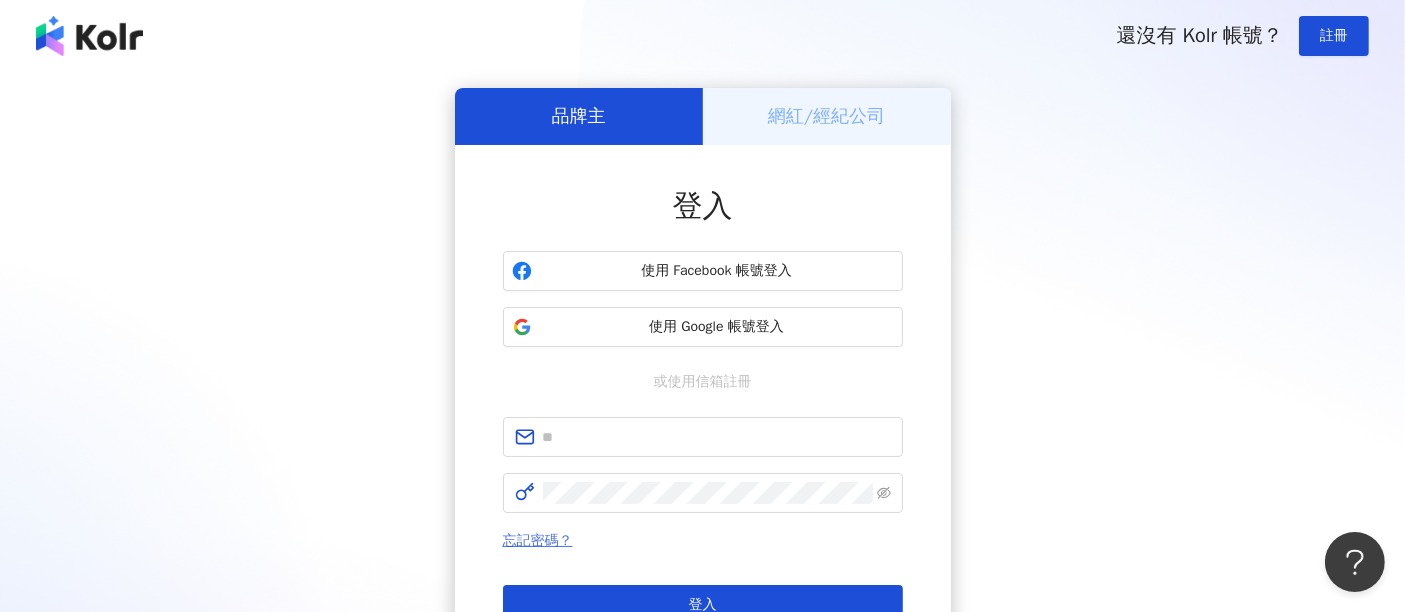click on "忘記密碼？" at bounding box center (538, 540) 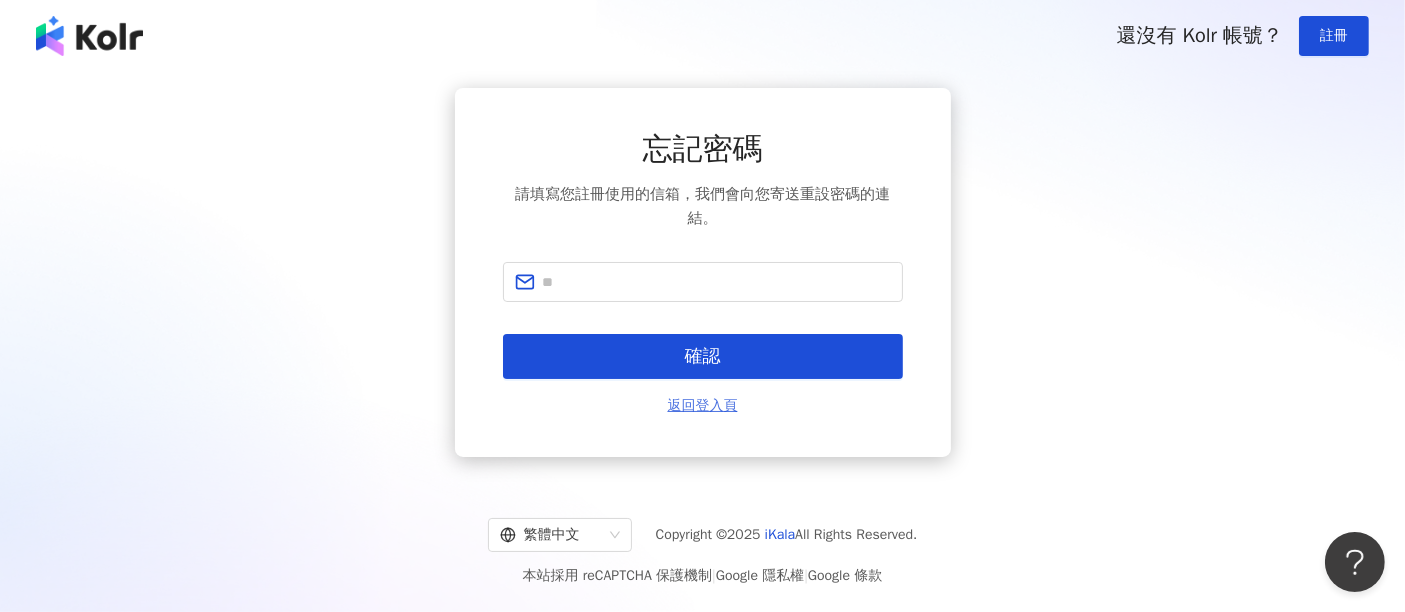 click on "返回登入頁" at bounding box center [703, 406] 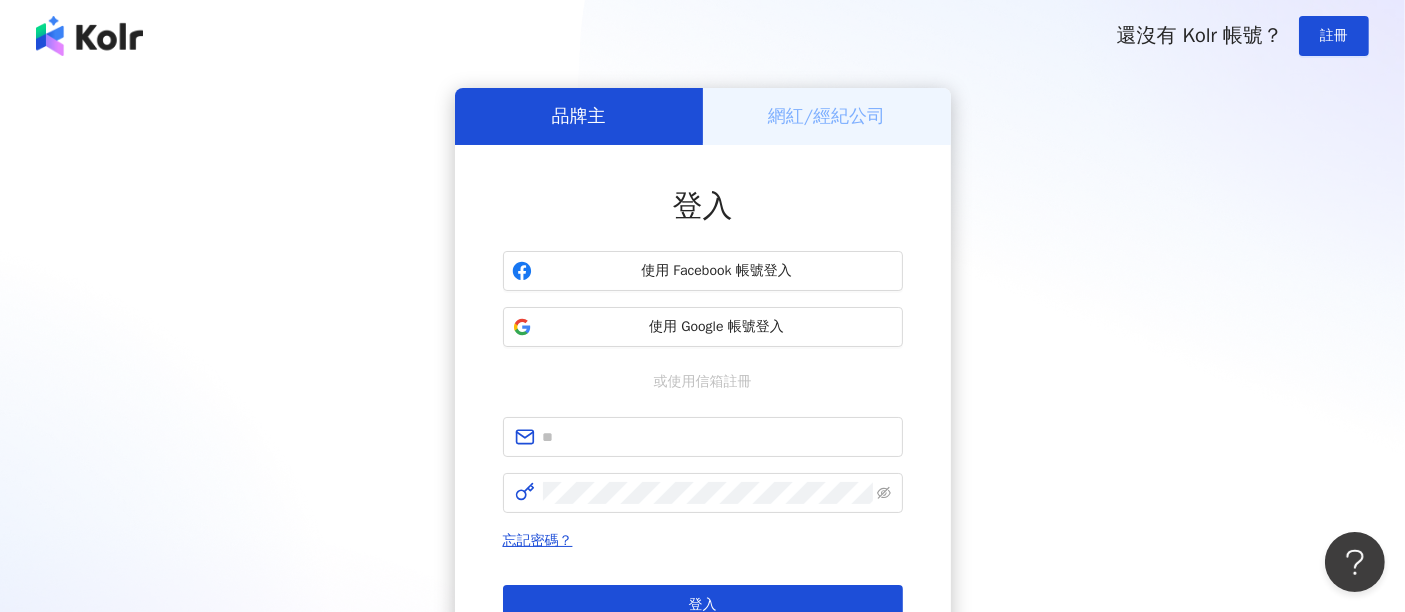 click on "網紅/經紀公司" at bounding box center [826, 116] 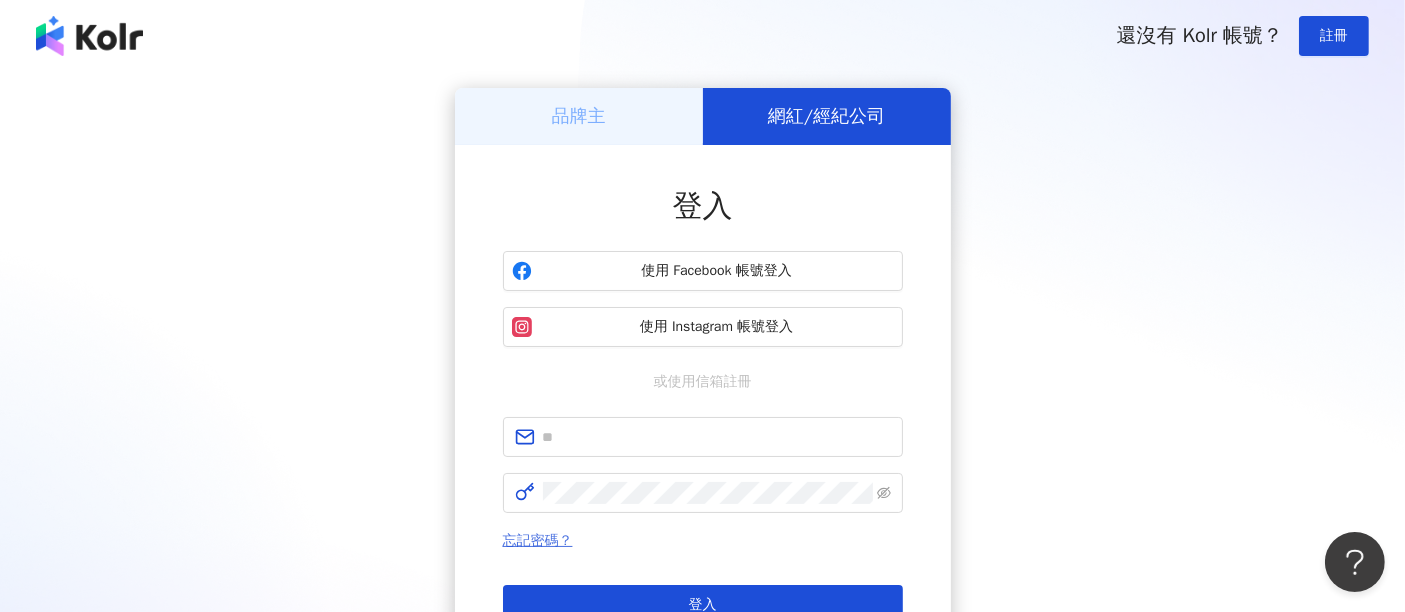 click on "忘記密碼？" at bounding box center [538, 540] 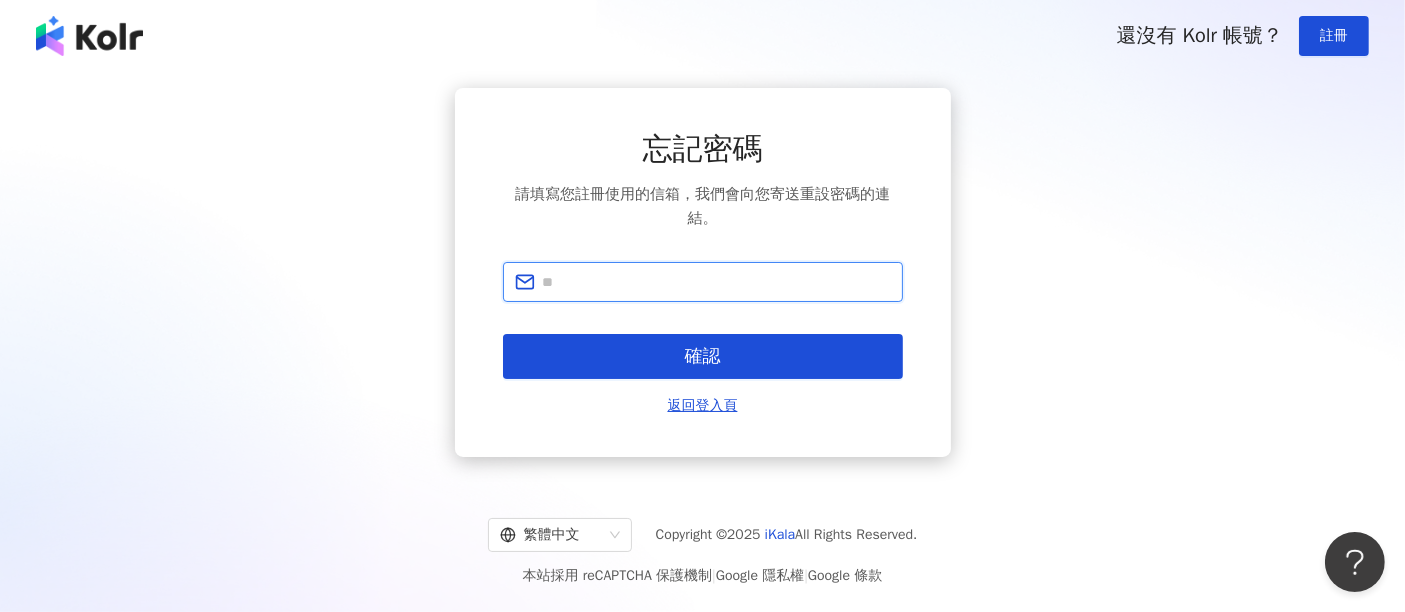 click at bounding box center (717, 282) 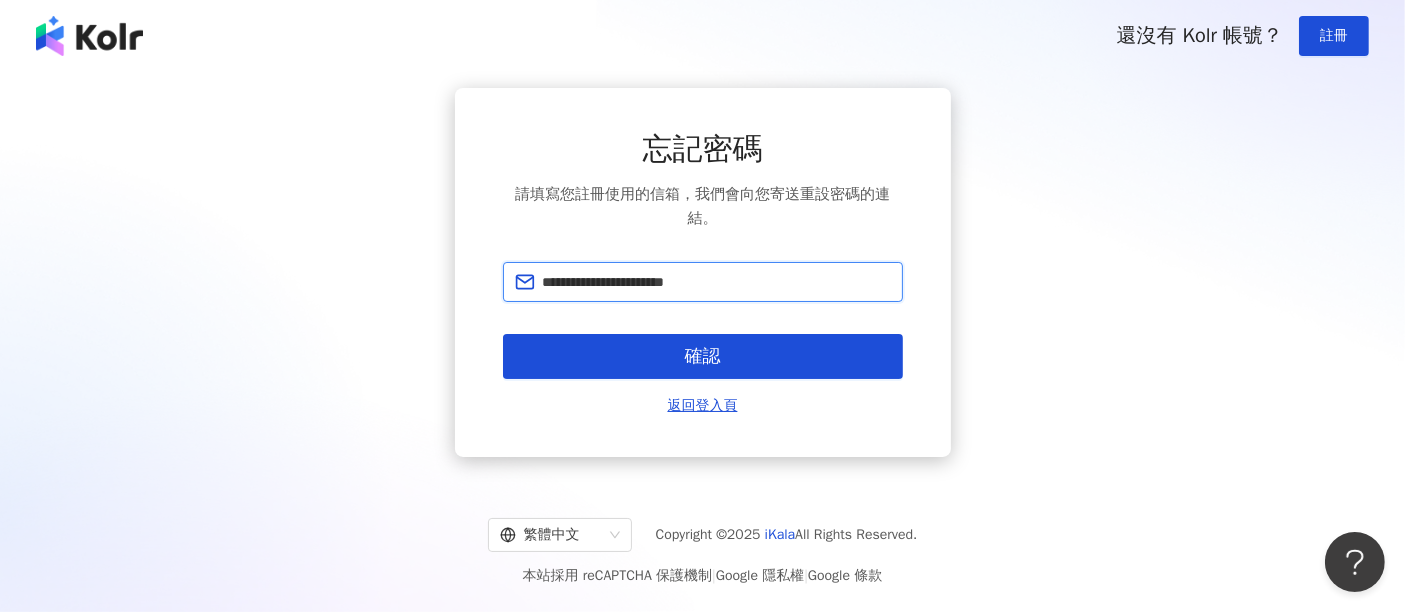 drag, startPoint x: 635, startPoint y: 286, endPoint x: 760, endPoint y: 284, distance: 125.016 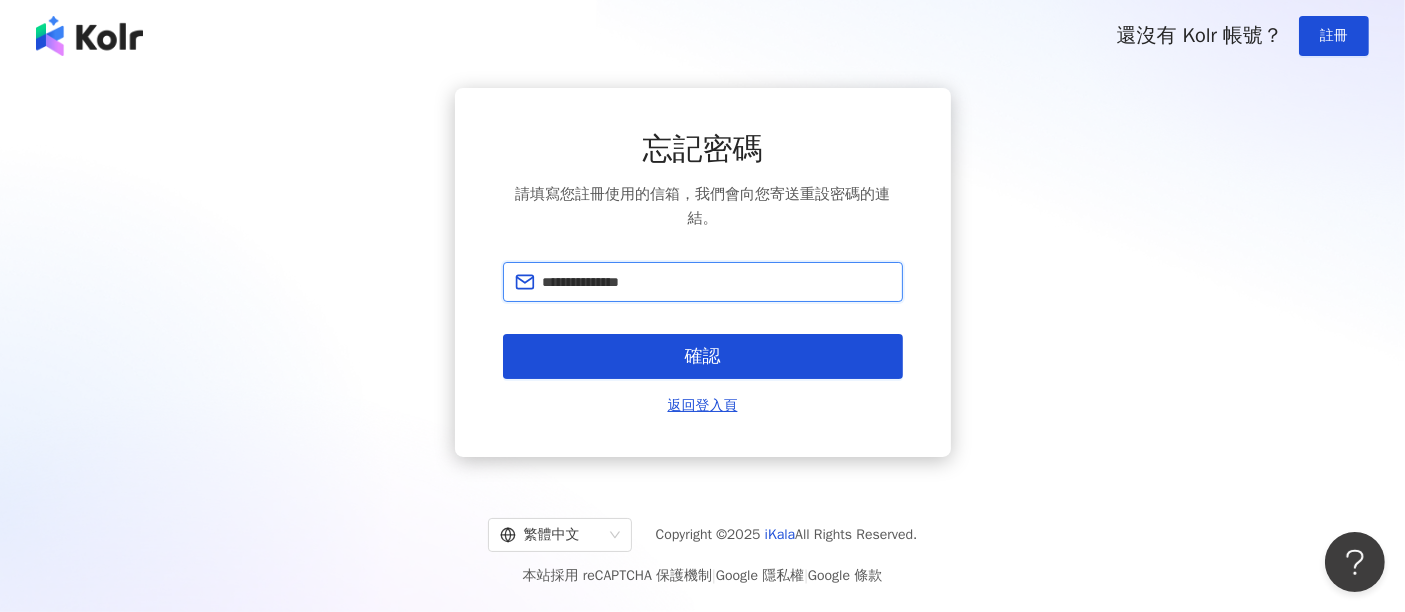 type on "**********" 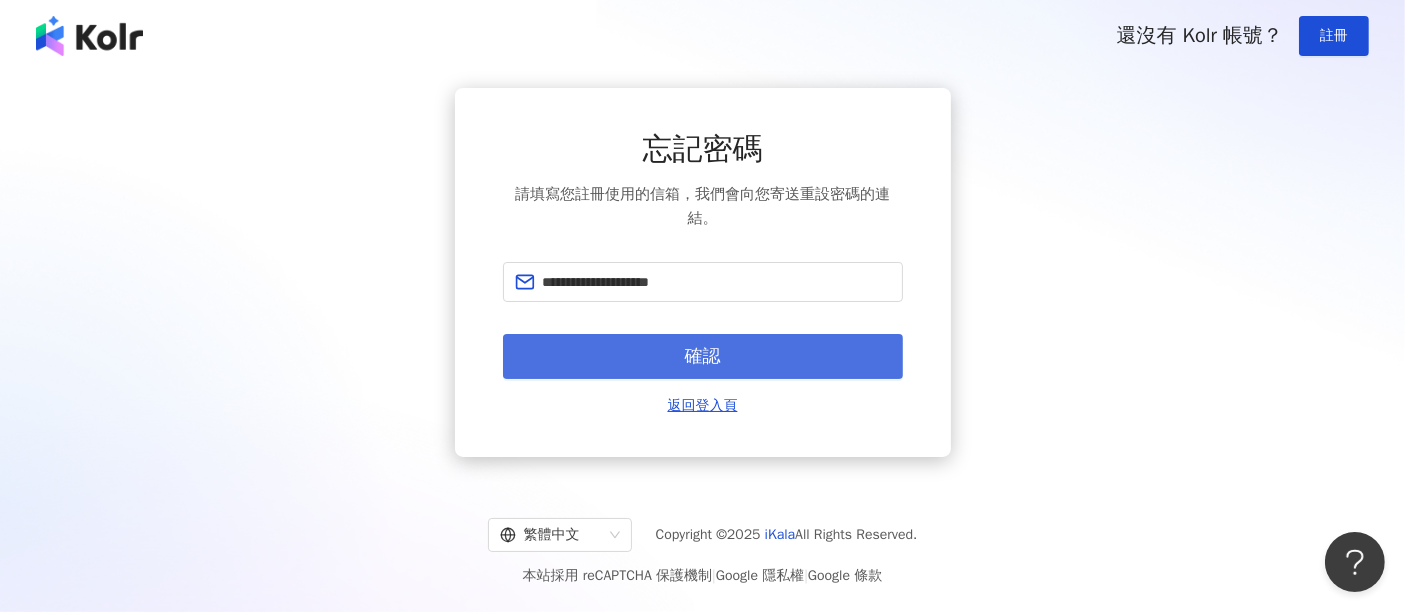 click on "確認" at bounding box center (703, 356) 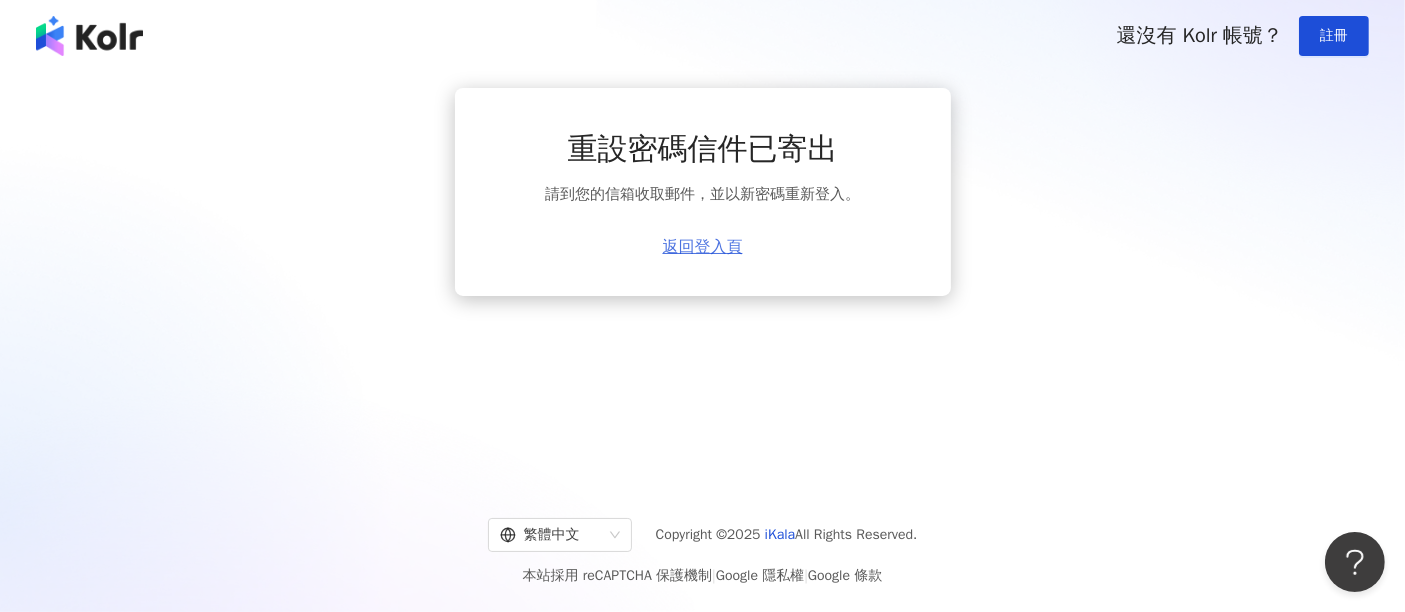 click on "返回登入頁" at bounding box center (703, 247) 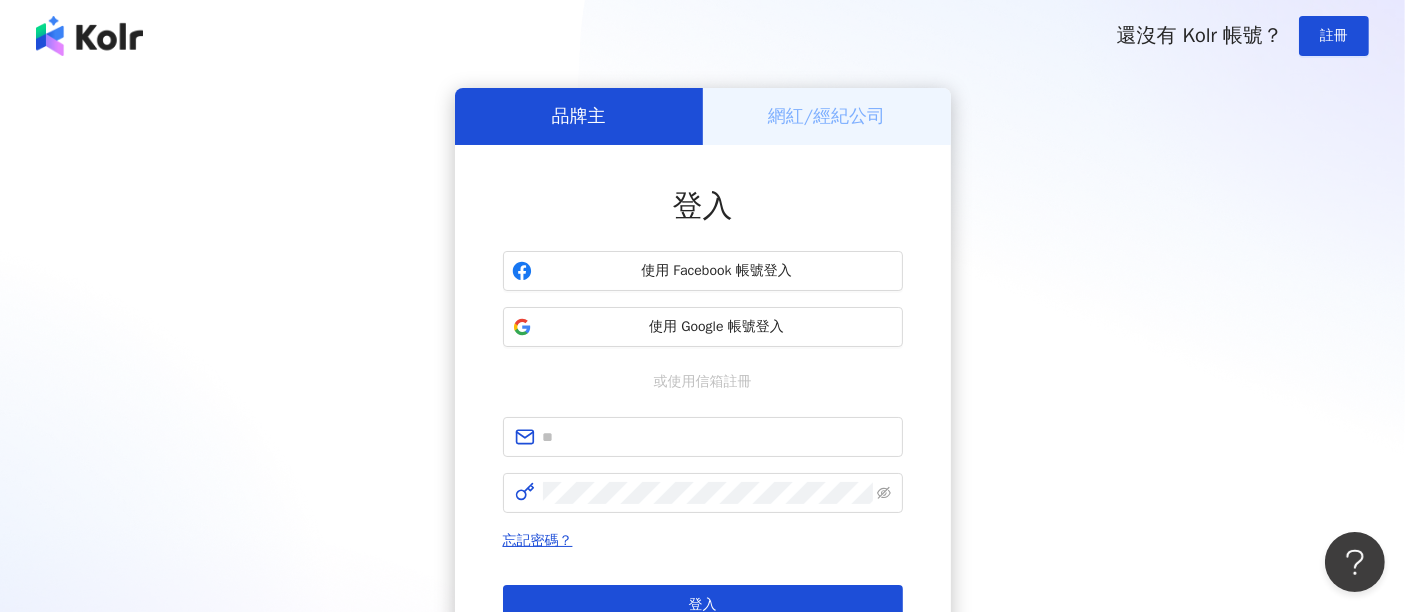 click on "登入 使用 Facebook 帳號登入 使用 Google 帳號登入 或使用信箱註冊 忘記密碼？ 登入 還沒有 Kolr 帳號？ 立即註冊" at bounding box center [703, 425] 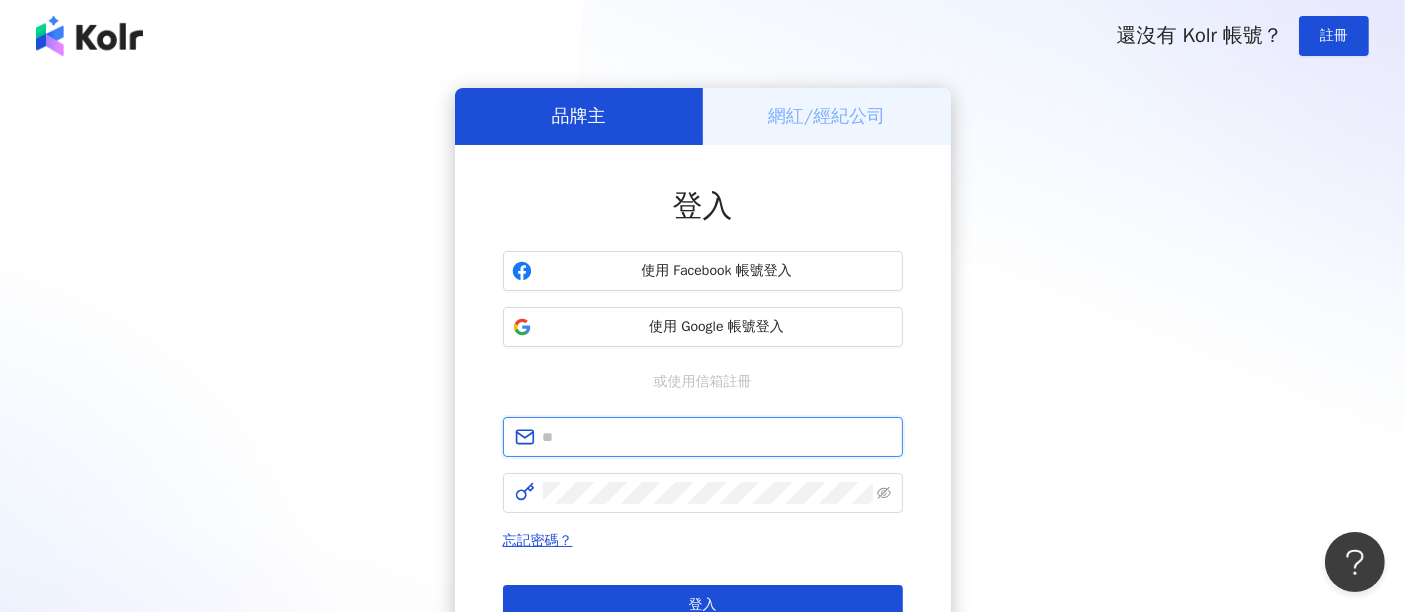 click at bounding box center [717, 437] 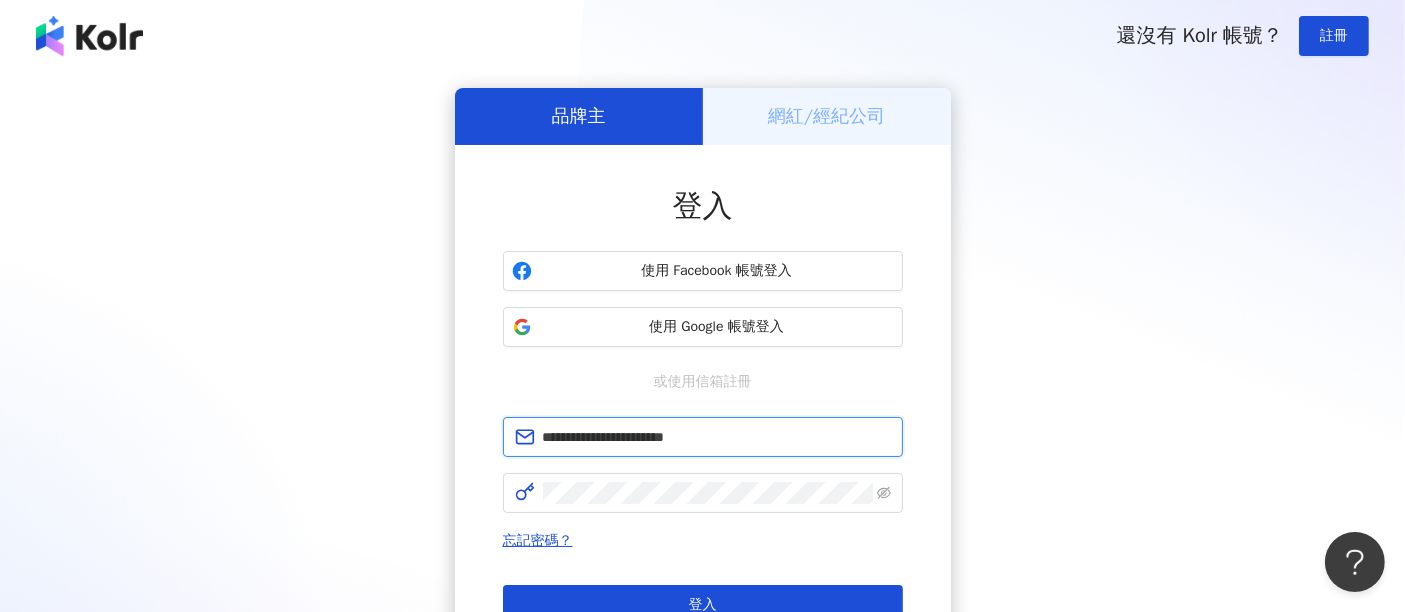 drag, startPoint x: 731, startPoint y: 433, endPoint x: 636, endPoint y: 442, distance: 95.42536 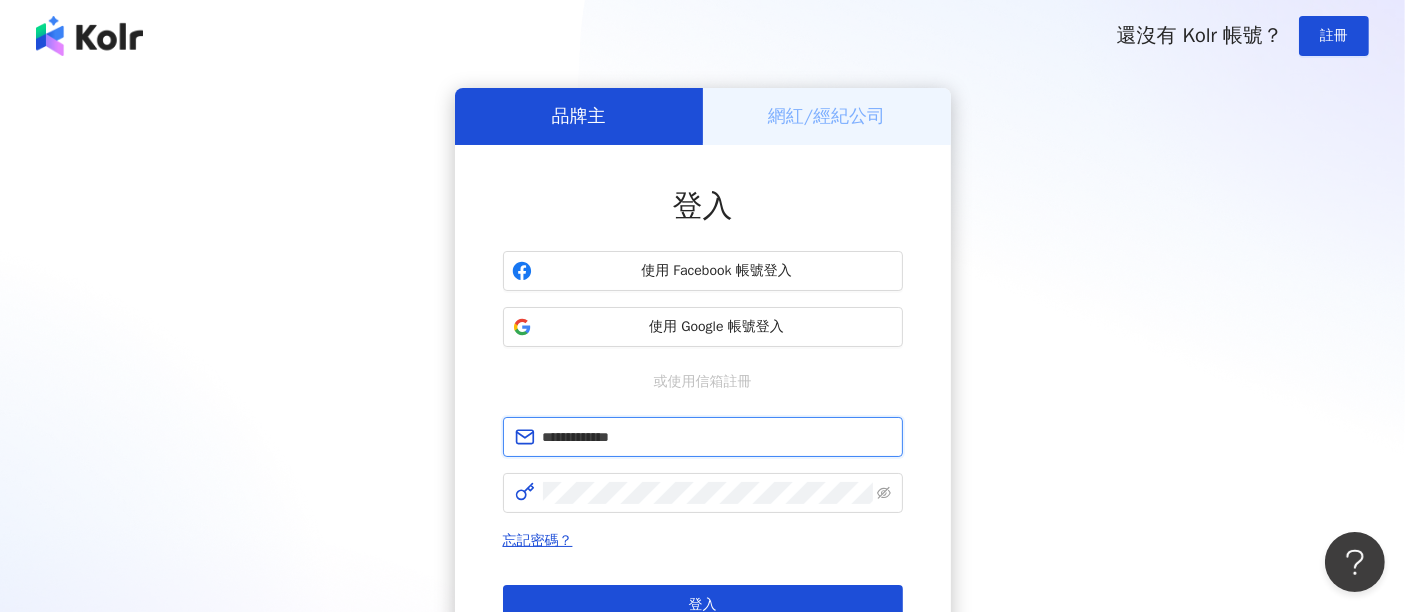 type on "**********" 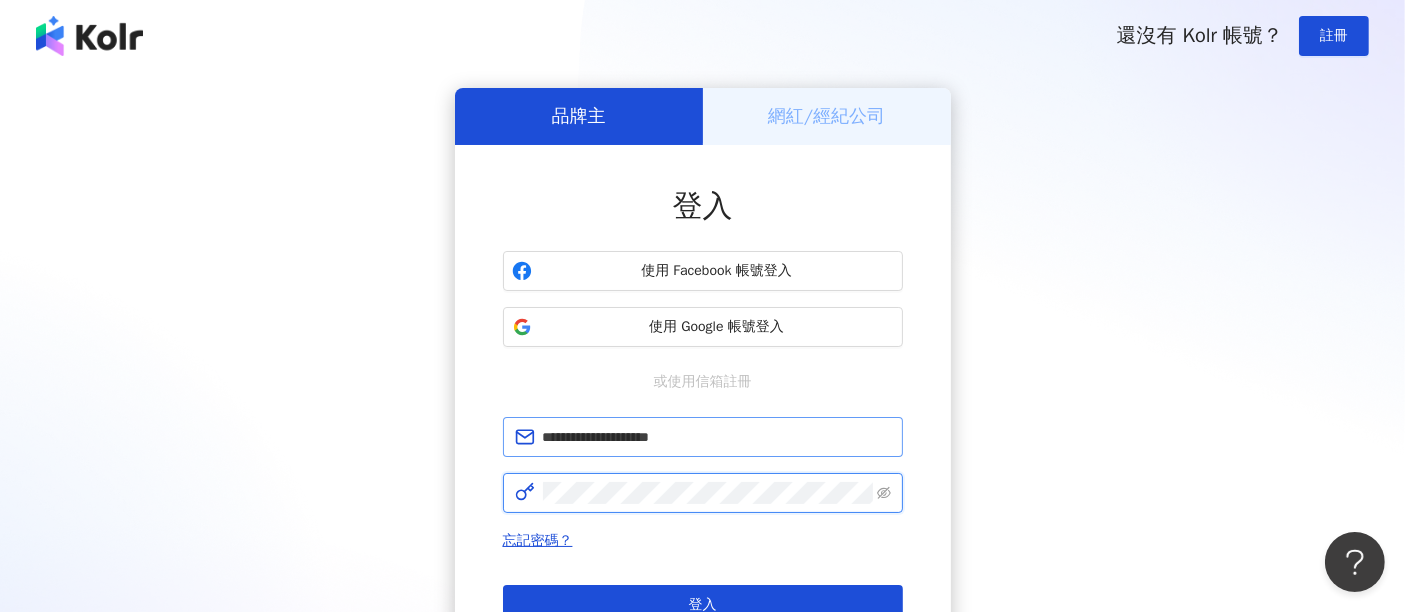 click on "登入" at bounding box center [703, 605] 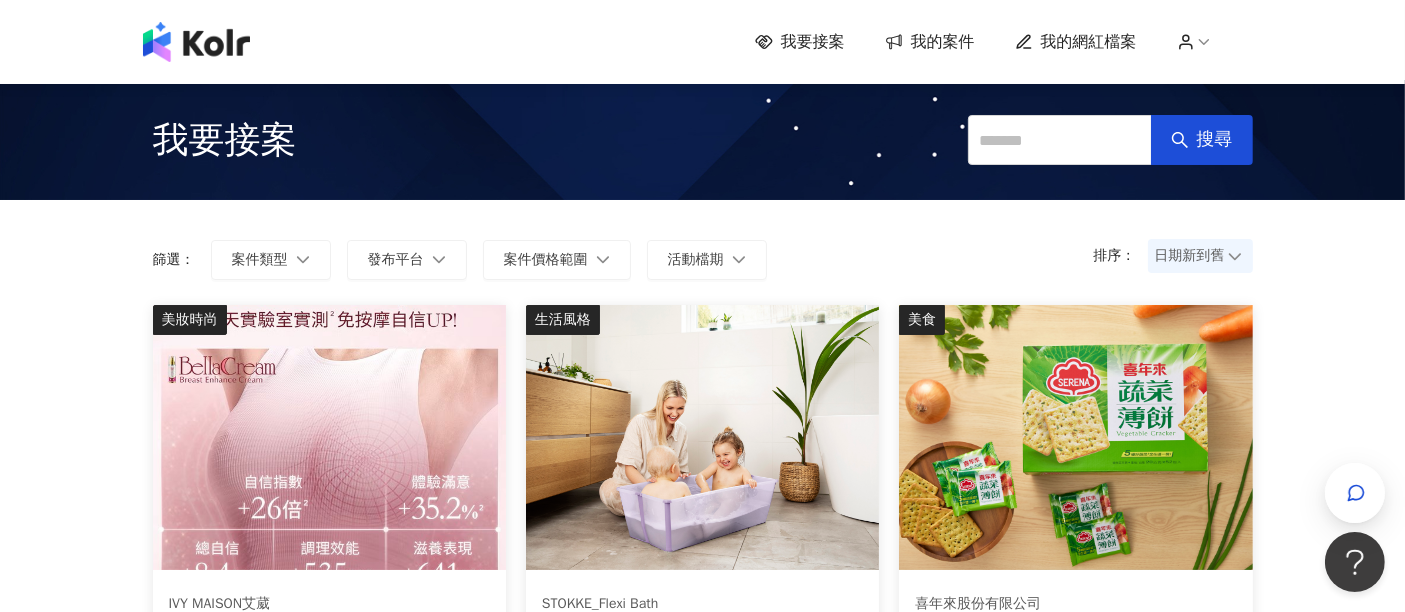 click on "我要接案 我的案件 我的網紅檔案" at bounding box center (1004, 42) 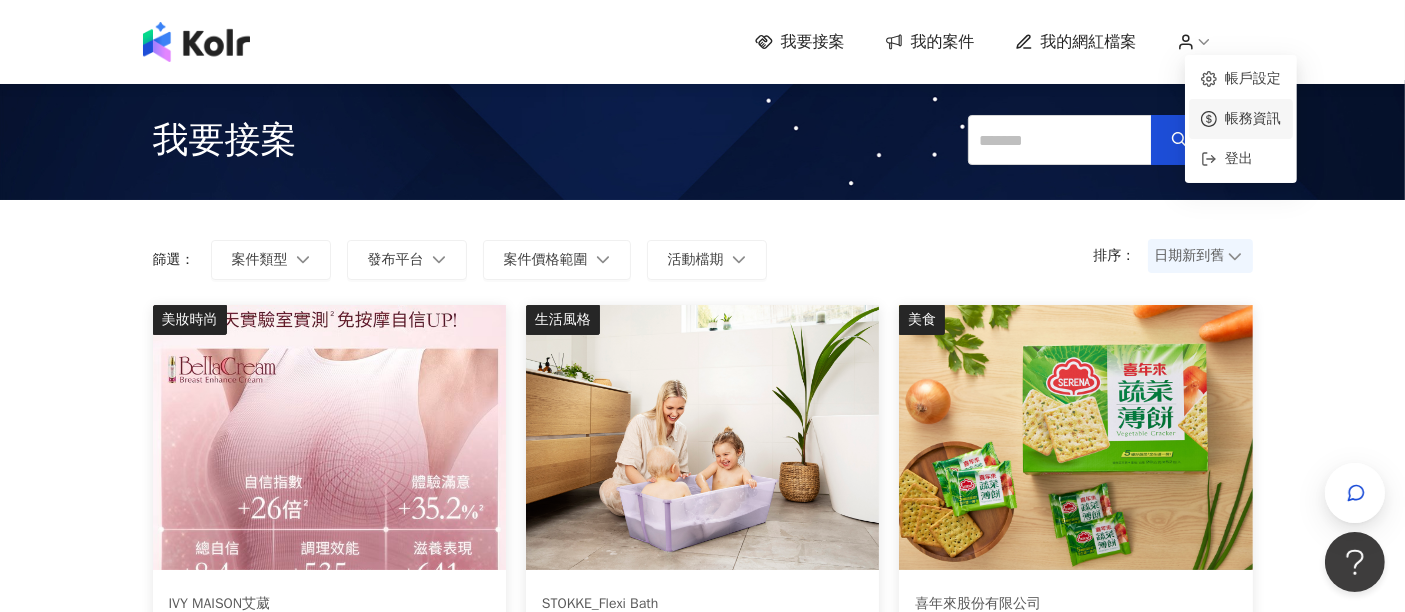 click on "帳務資訊" at bounding box center [1253, 118] 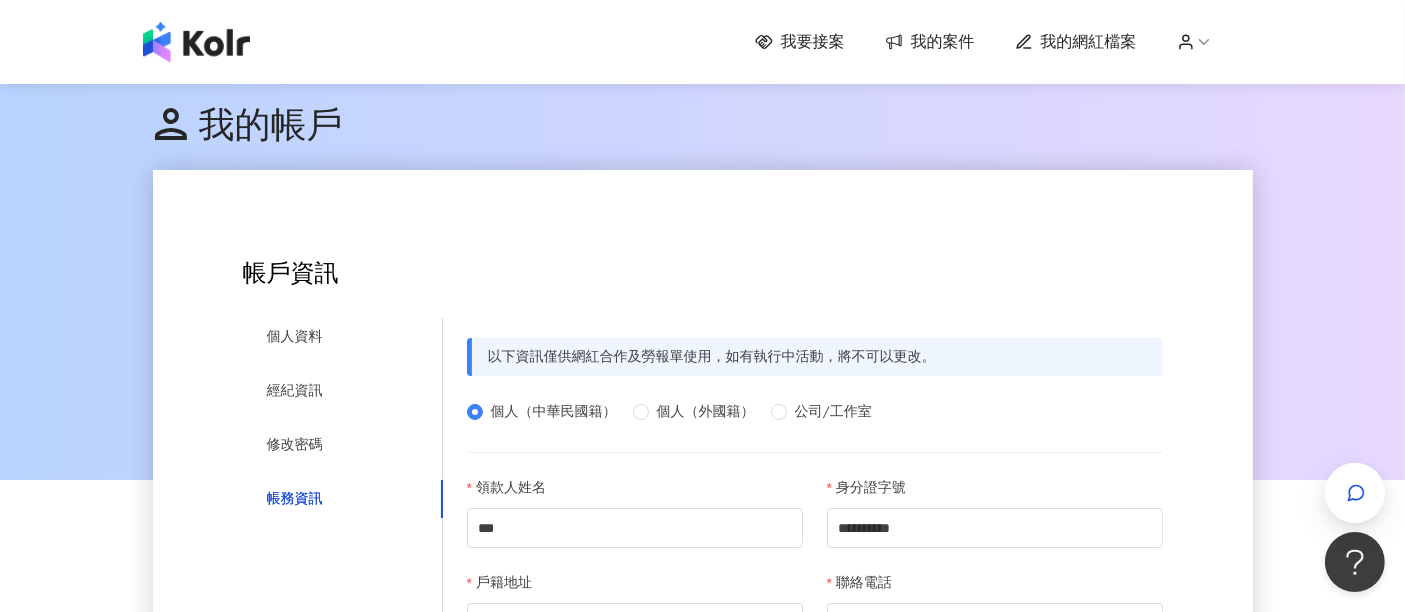 click on "**********" at bounding box center (703, 1057) 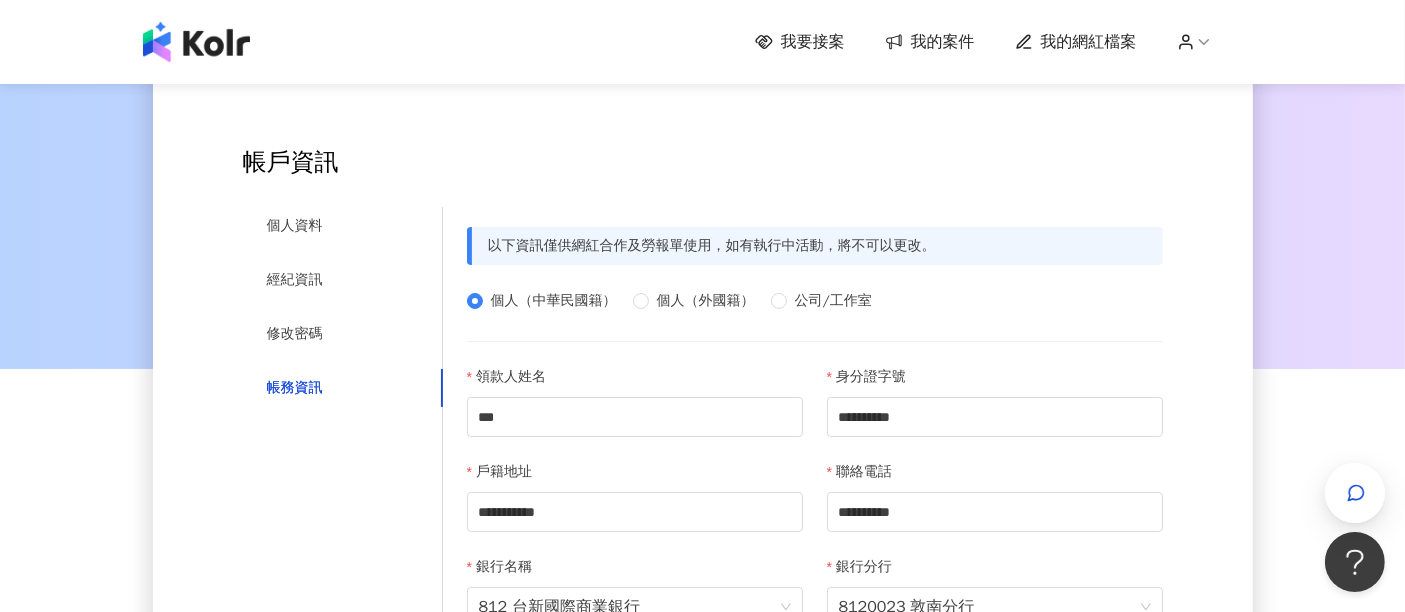 scroll, scrollTop: 0, scrollLeft: 0, axis: both 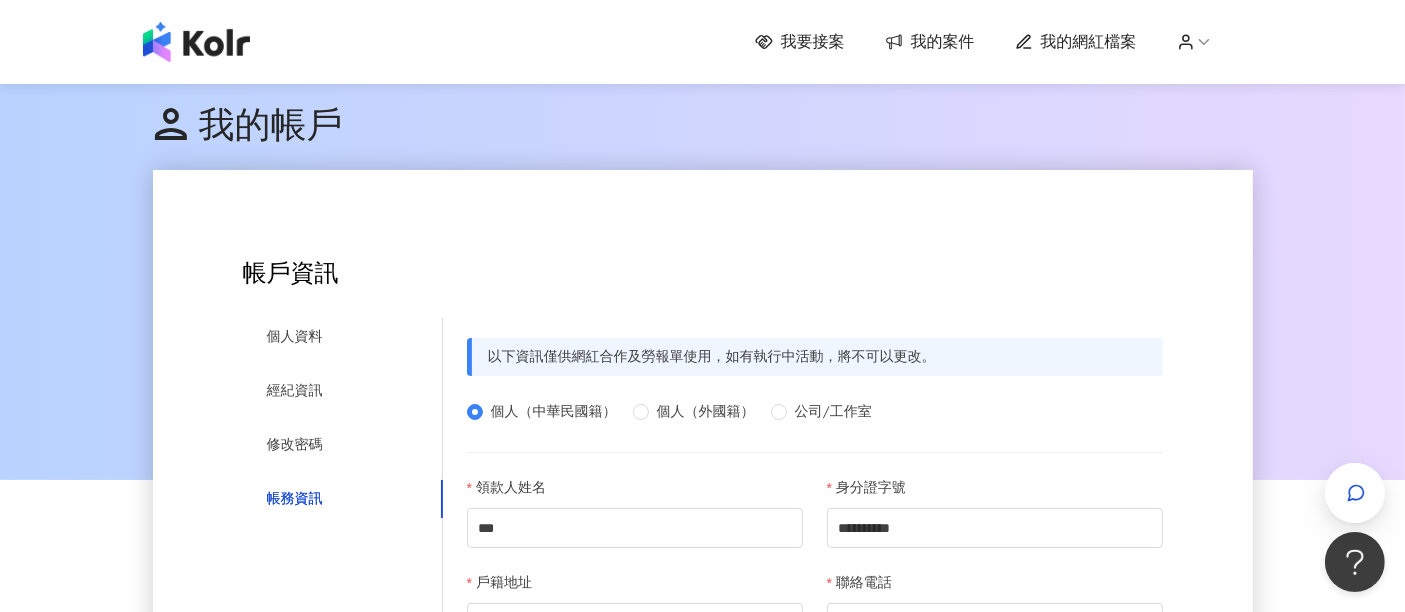click on "**********" at bounding box center (703, 1057) 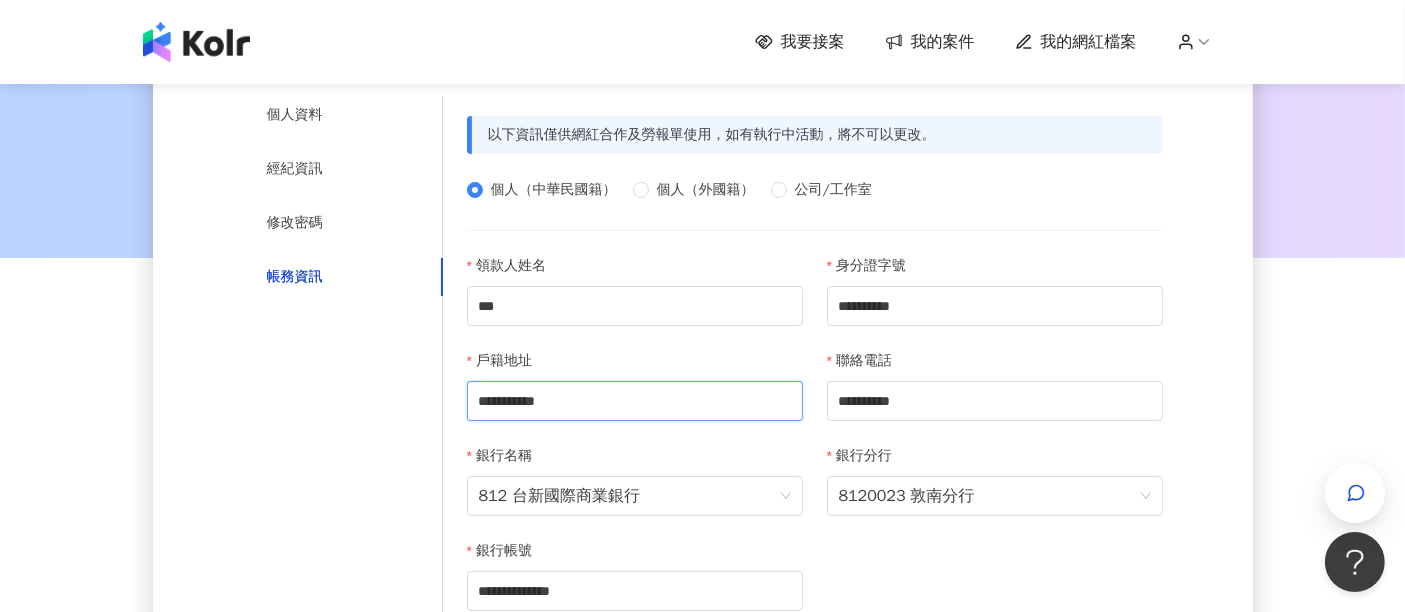 drag, startPoint x: 665, startPoint y: 402, endPoint x: 474, endPoint y: 402, distance: 191 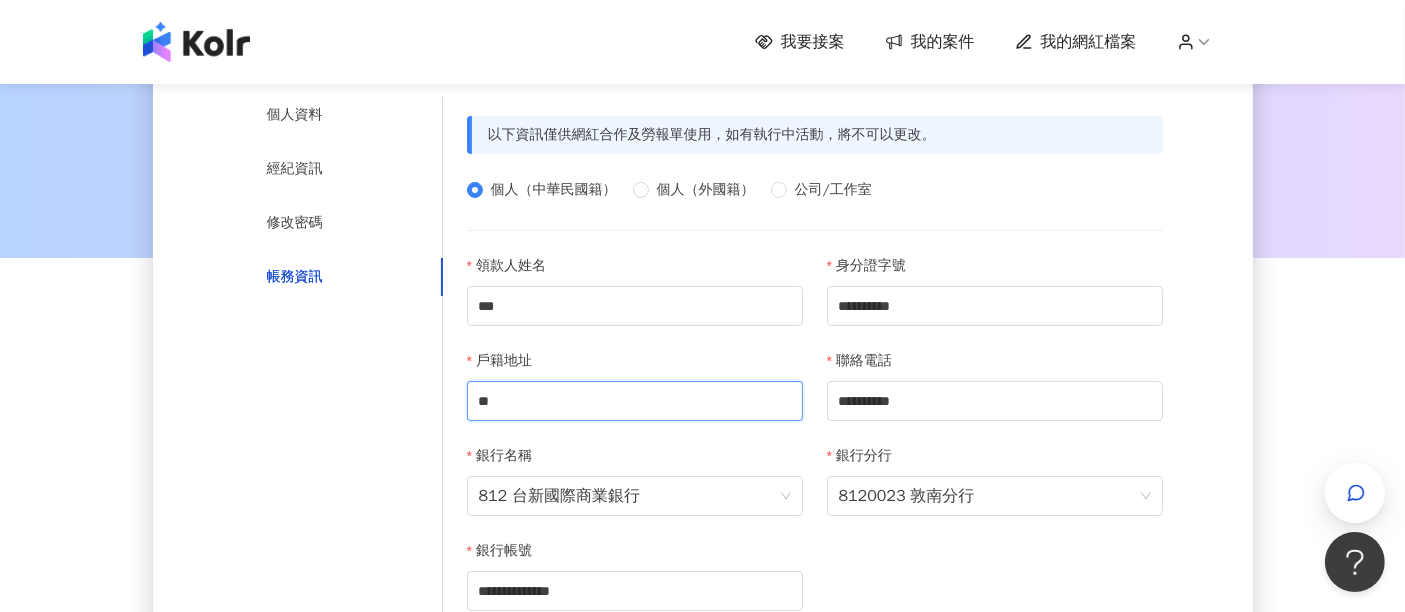 type on "*" 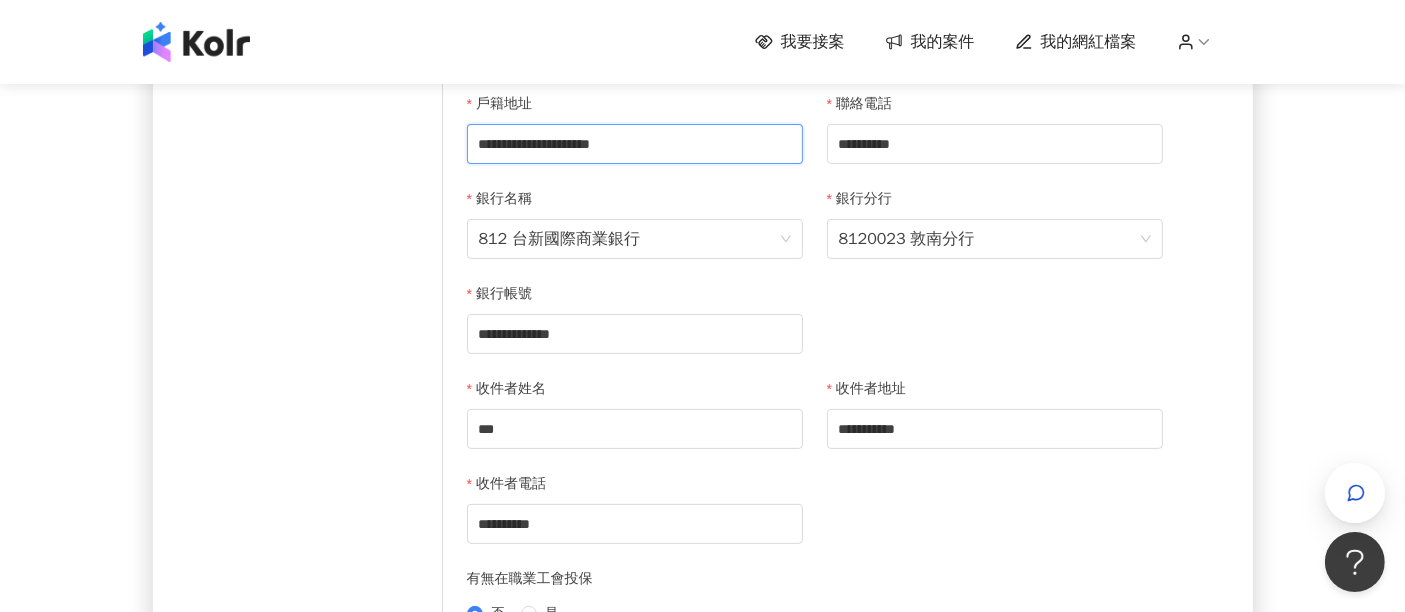 scroll, scrollTop: 444, scrollLeft: 0, axis: vertical 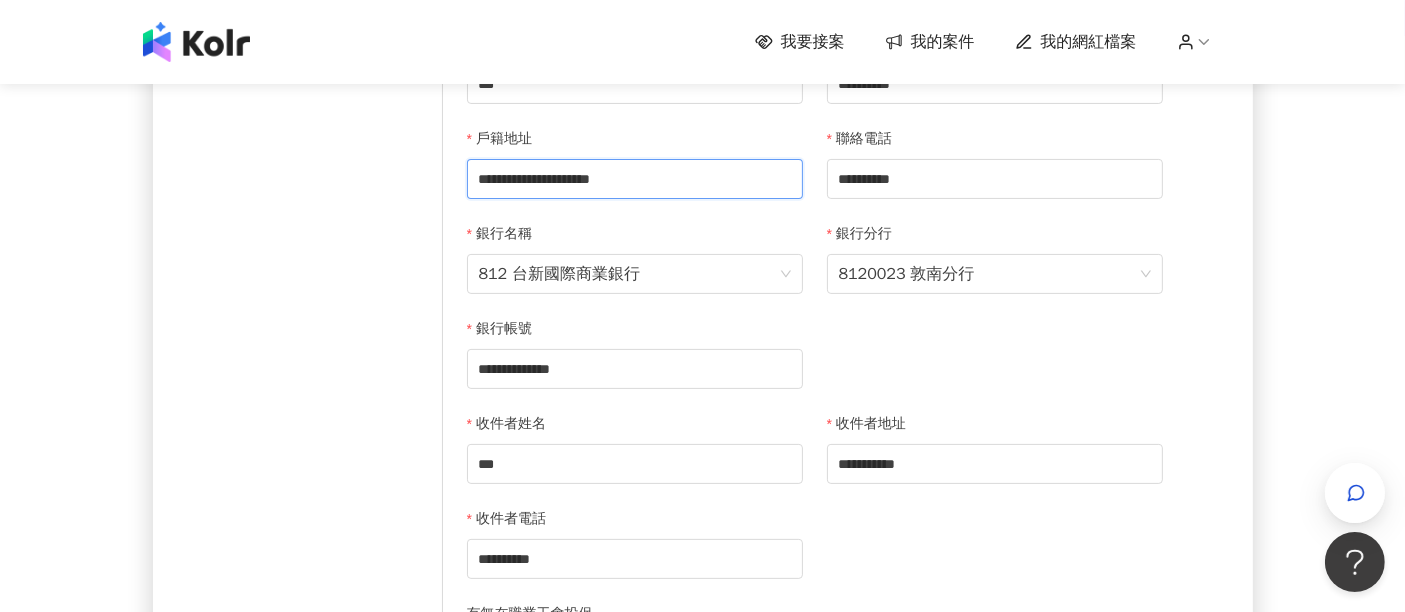 drag, startPoint x: 776, startPoint y: 174, endPoint x: 474, endPoint y: 177, distance: 302.0149 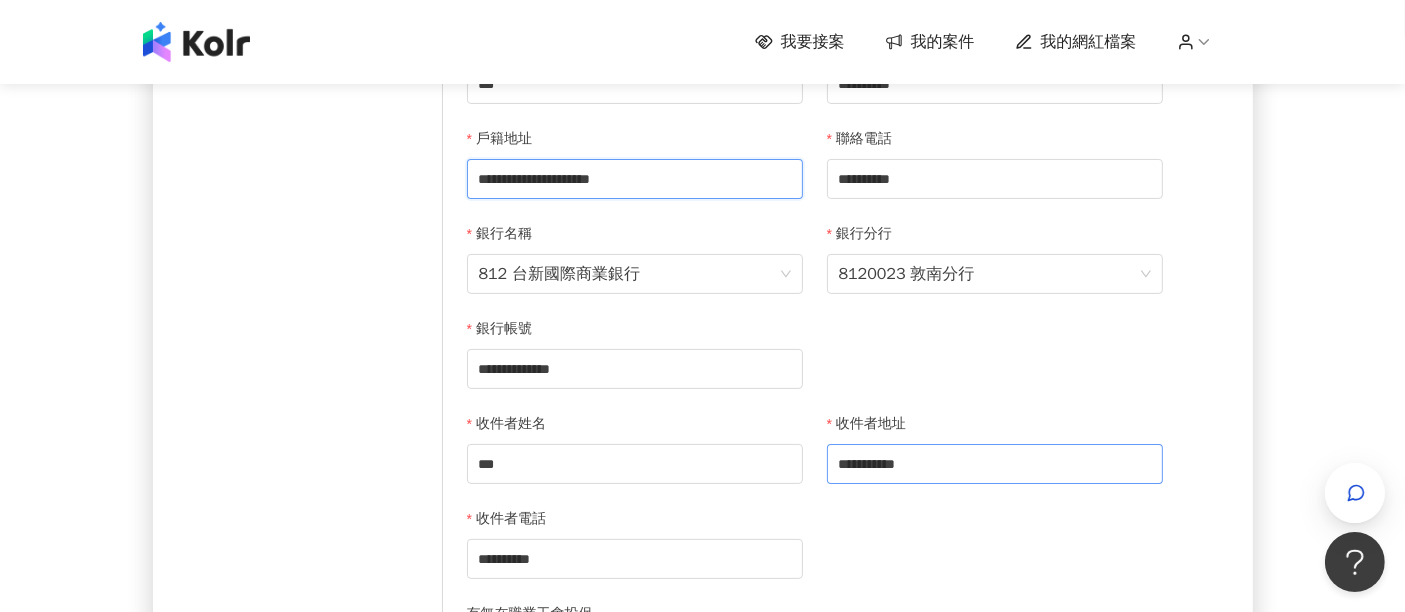 type on "**********" 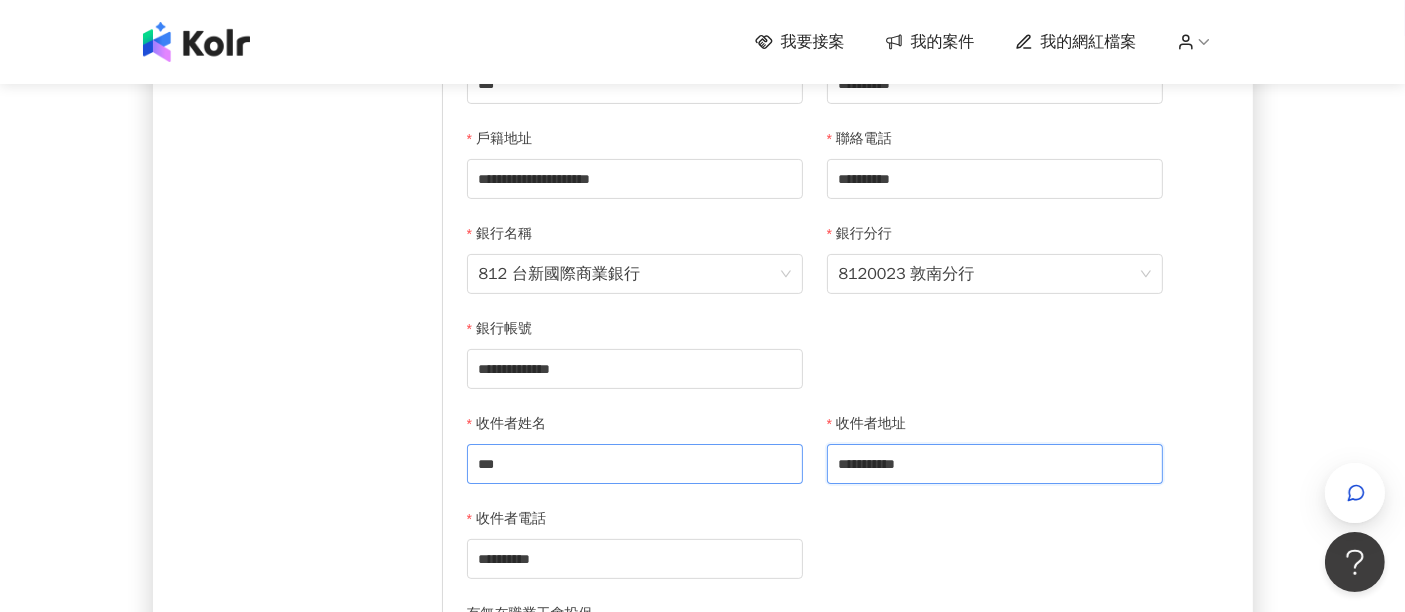 drag, startPoint x: 978, startPoint y: 457, endPoint x: 788, endPoint y: 460, distance: 190.02368 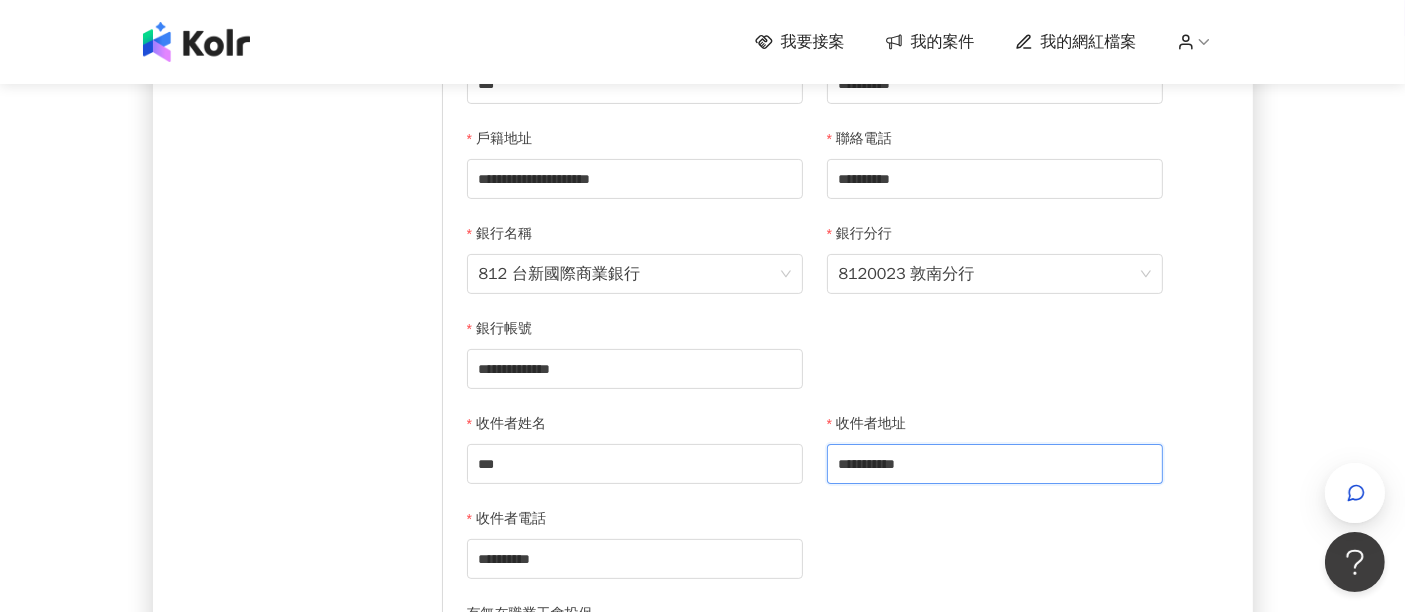 paste on "**********" 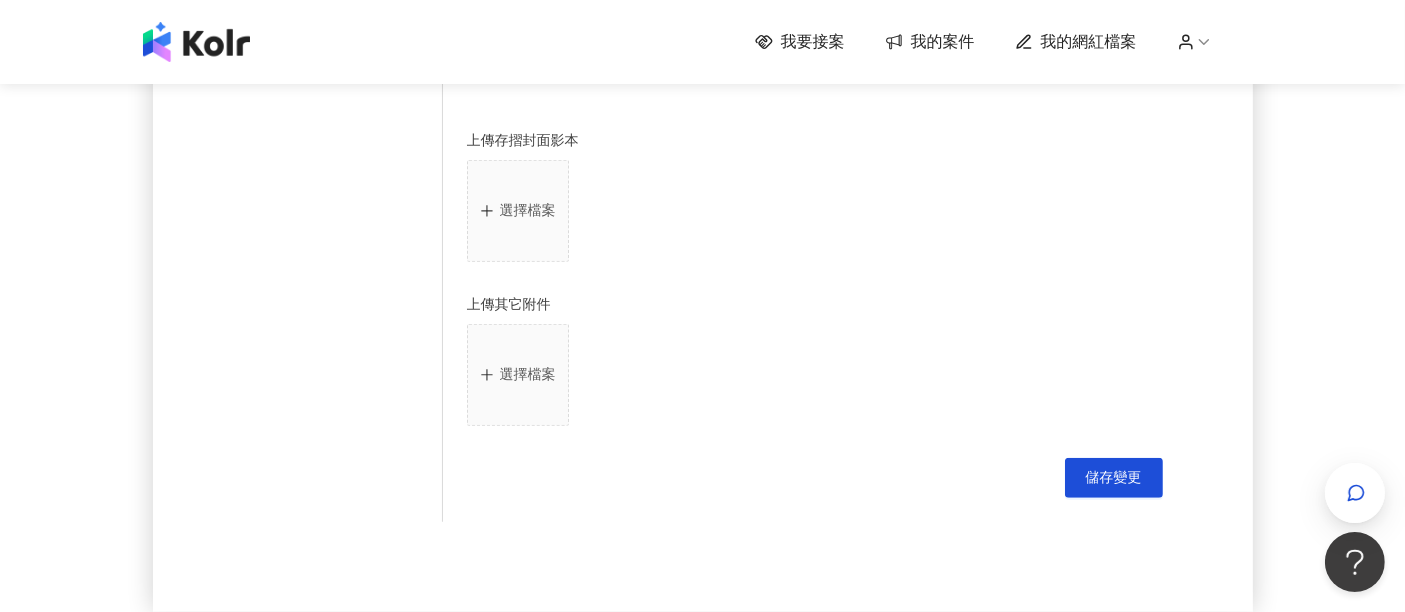 scroll, scrollTop: 1000, scrollLeft: 0, axis: vertical 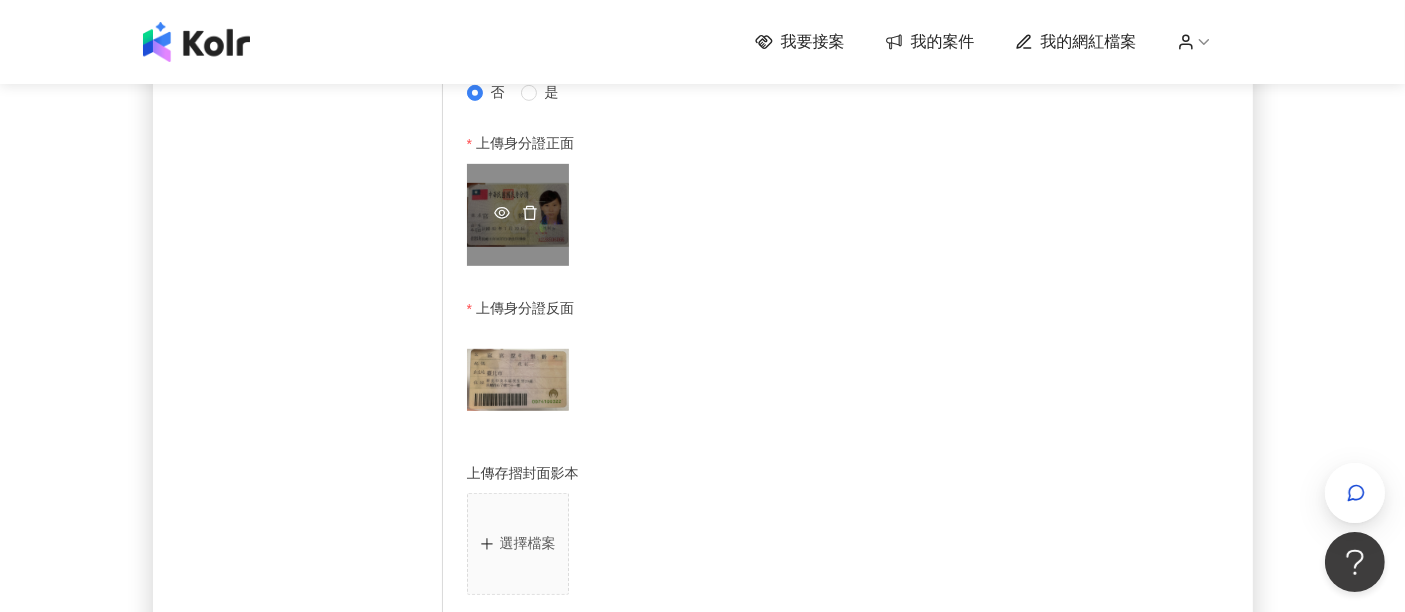 type on "**********" 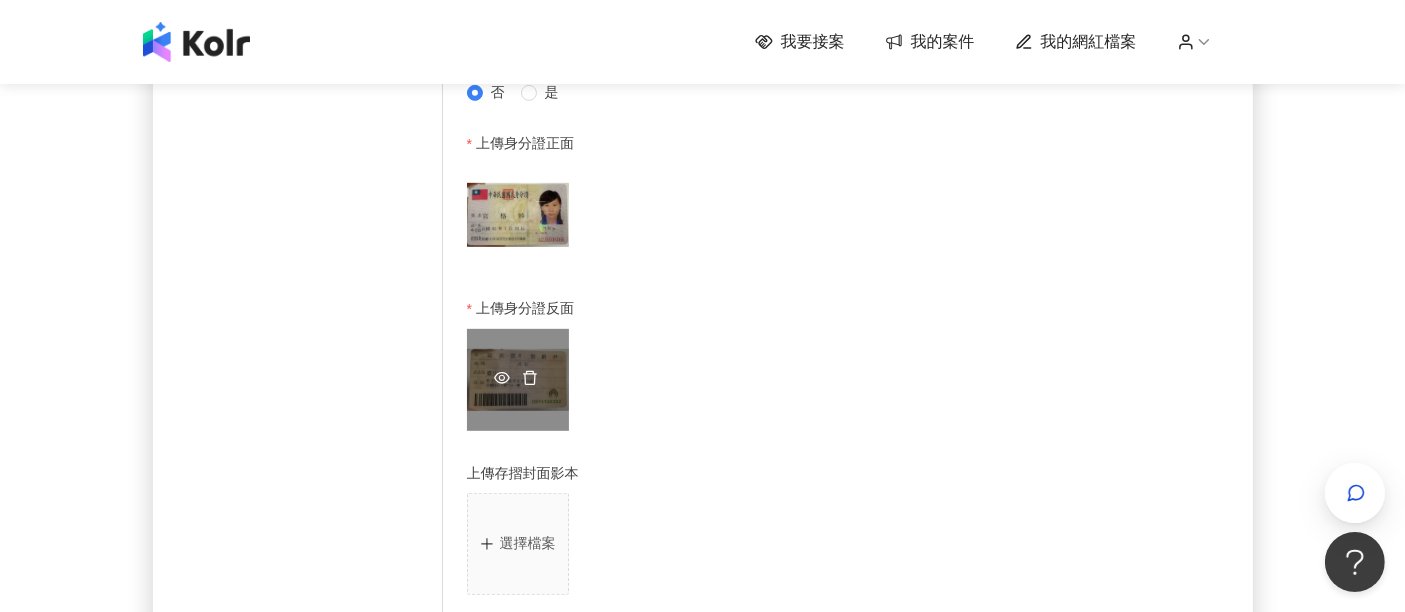 click 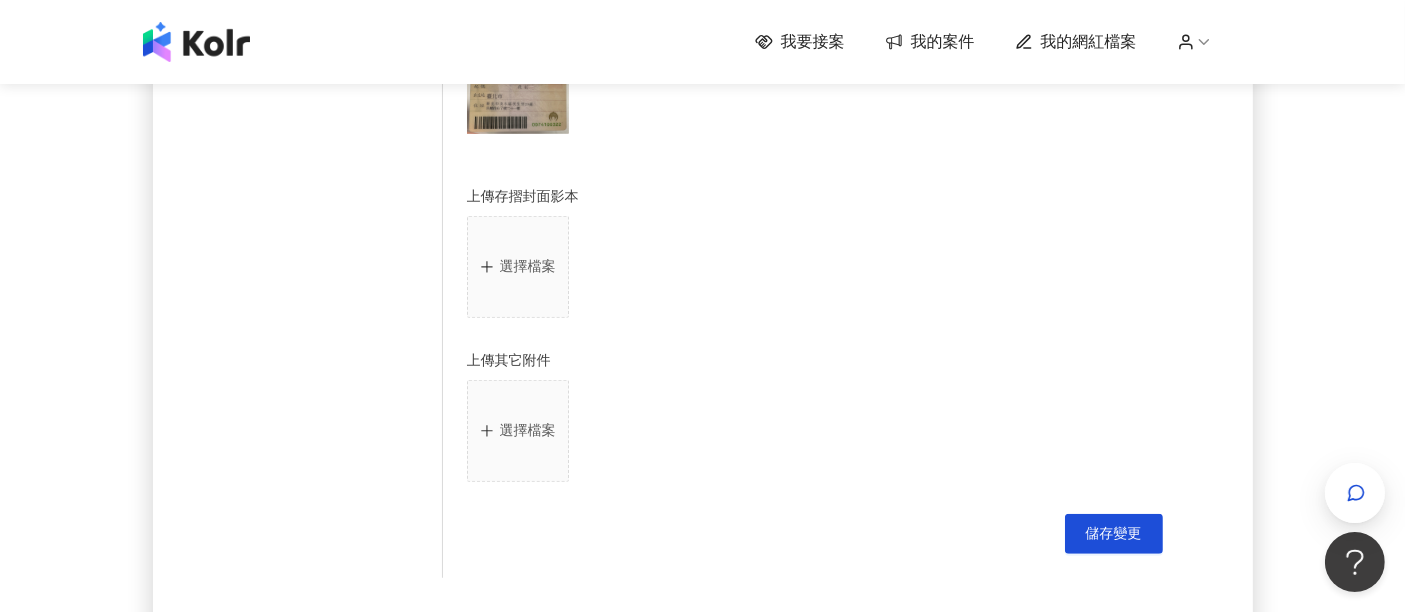 scroll, scrollTop: 1333, scrollLeft: 0, axis: vertical 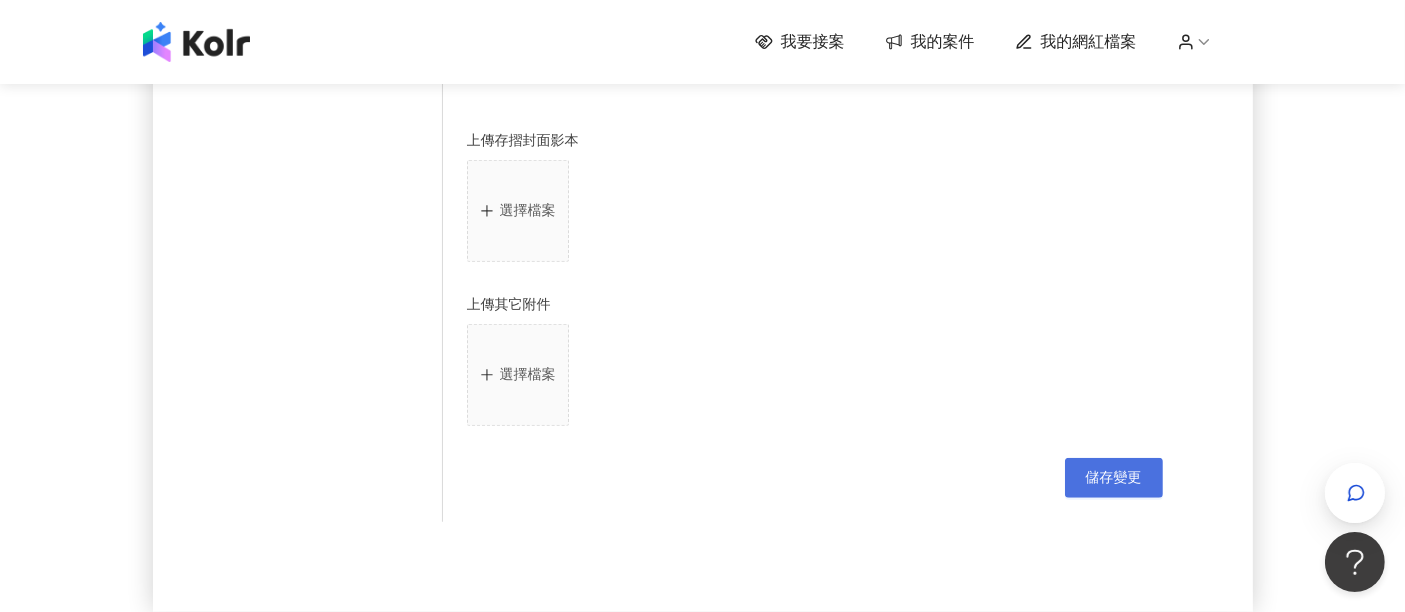 click on "儲存變更" at bounding box center [1114, 478] 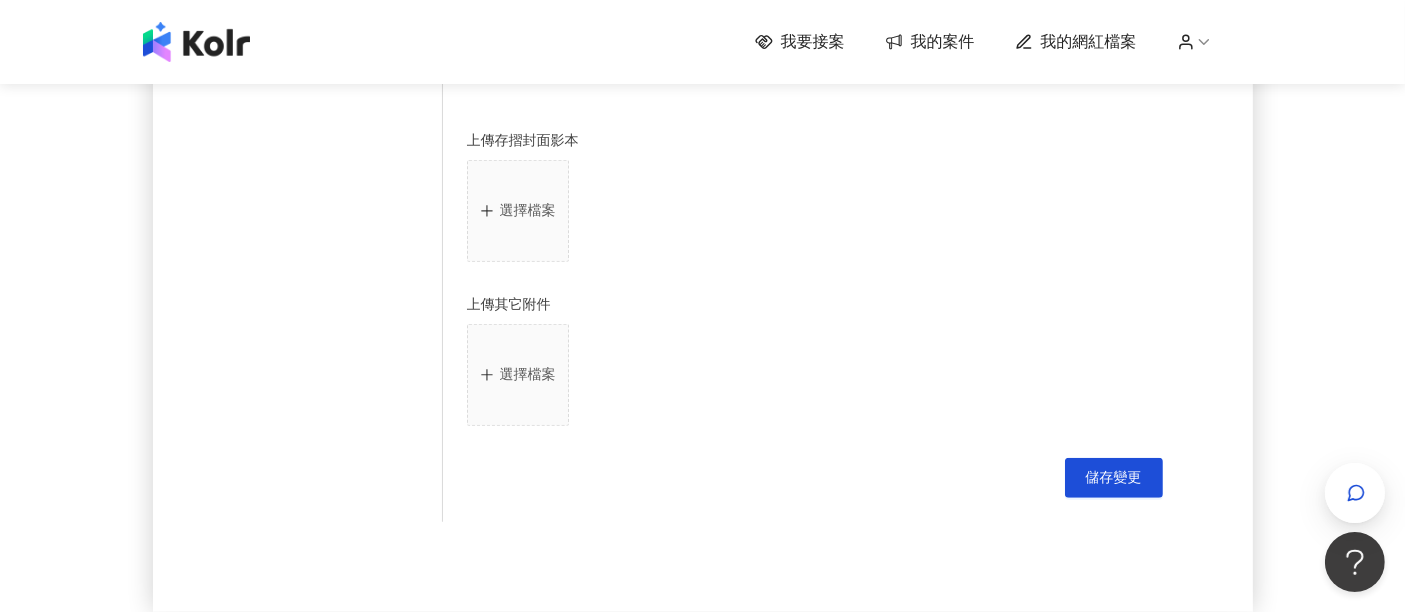 click on "選擇檔案" at bounding box center (815, 215) 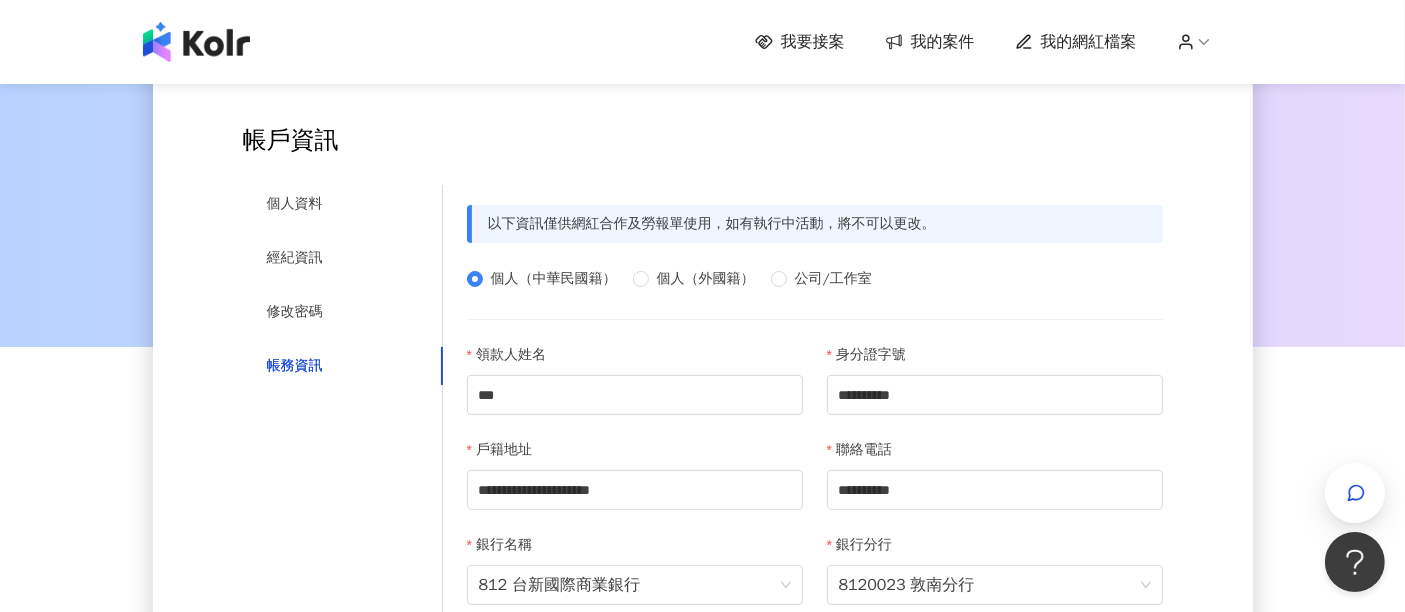 scroll, scrollTop: 0, scrollLeft: 0, axis: both 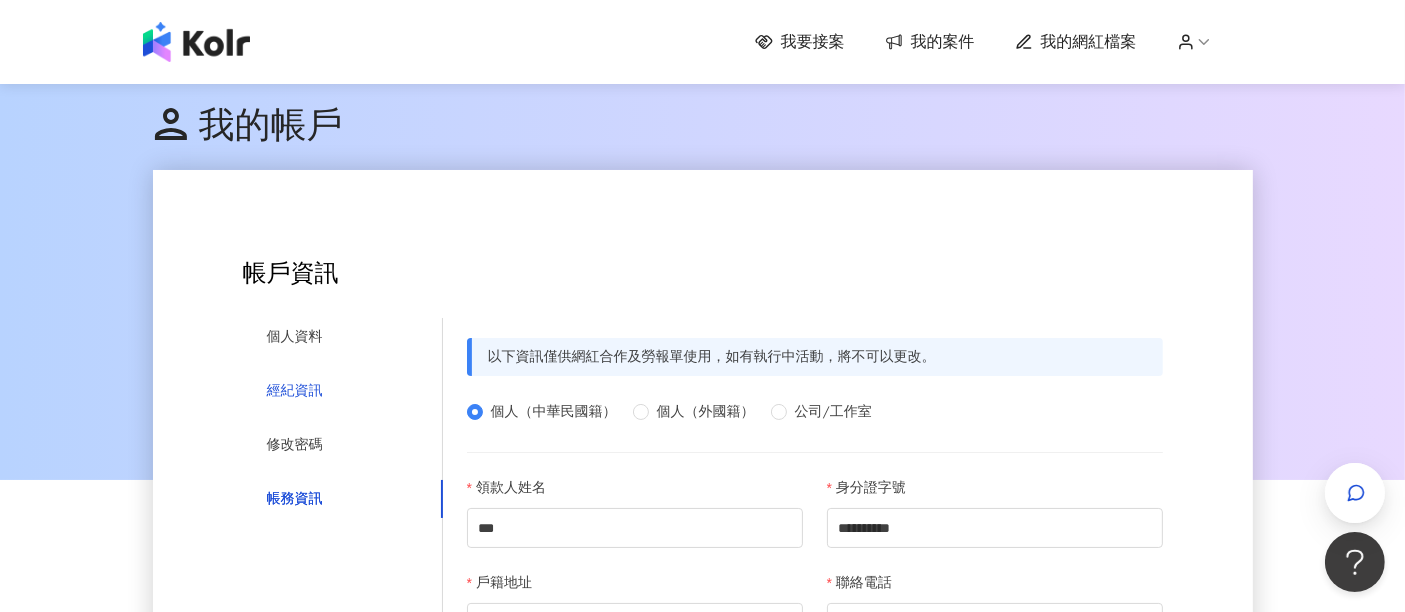 click on "經紀資訊" at bounding box center (295, 391) 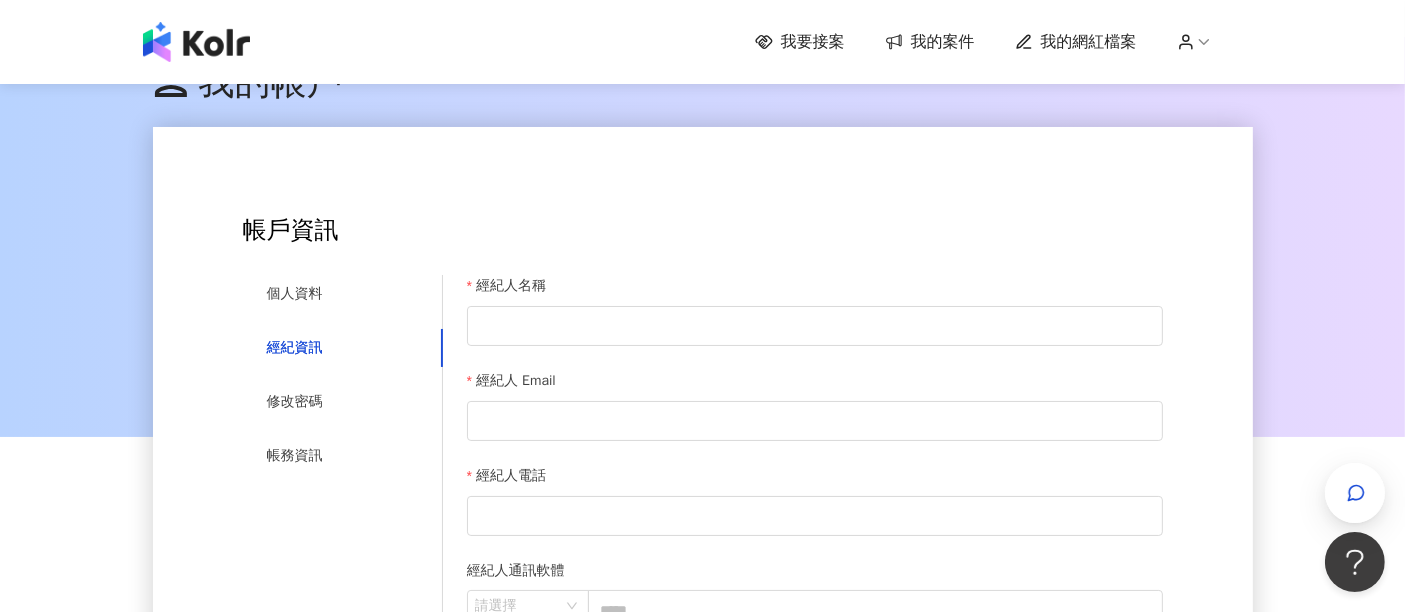 scroll, scrollTop: 0, scrollLeft: 0, axis: both 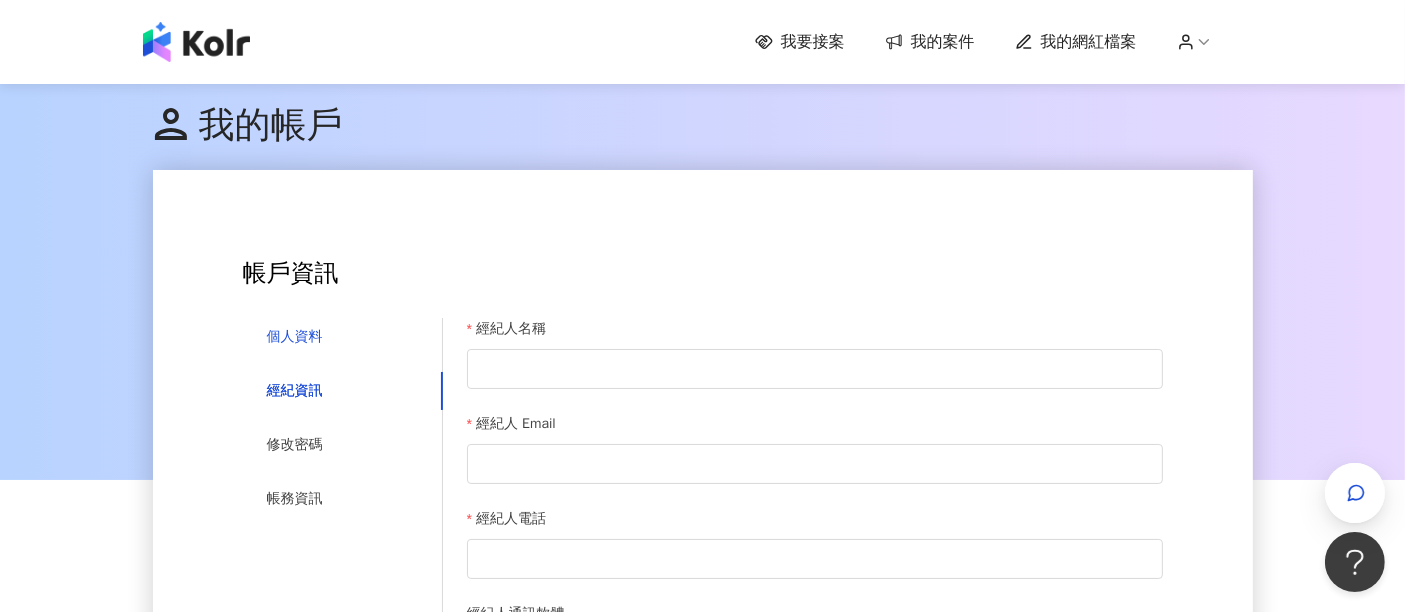 click on "個人資料" at bounding box center (295, 337) 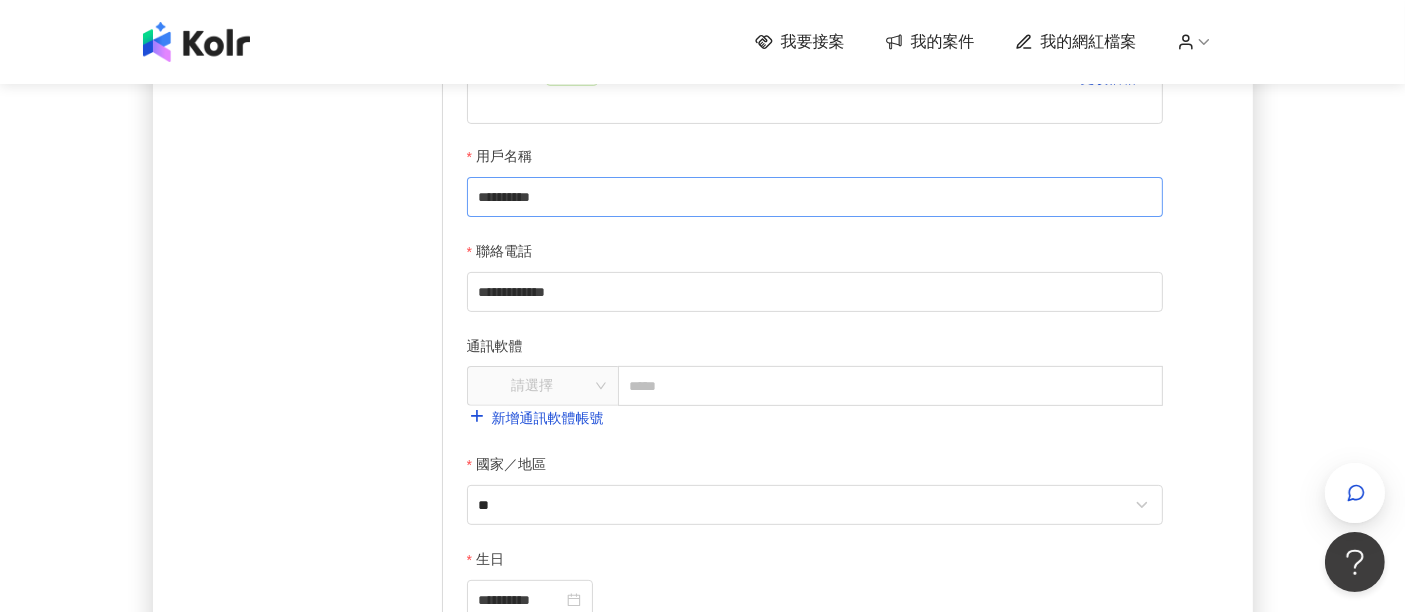 scroll, scrollTop: 777, scrollLeft: 0, axis: vertical 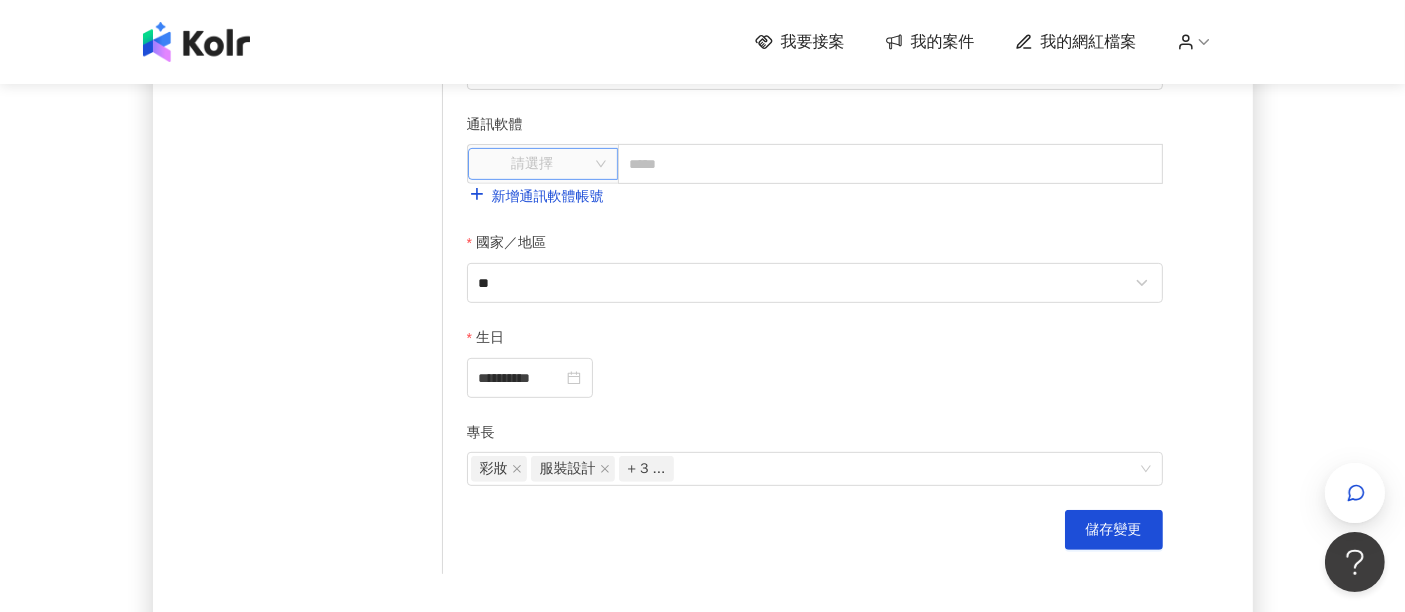 click at bounding box center (532, 164) 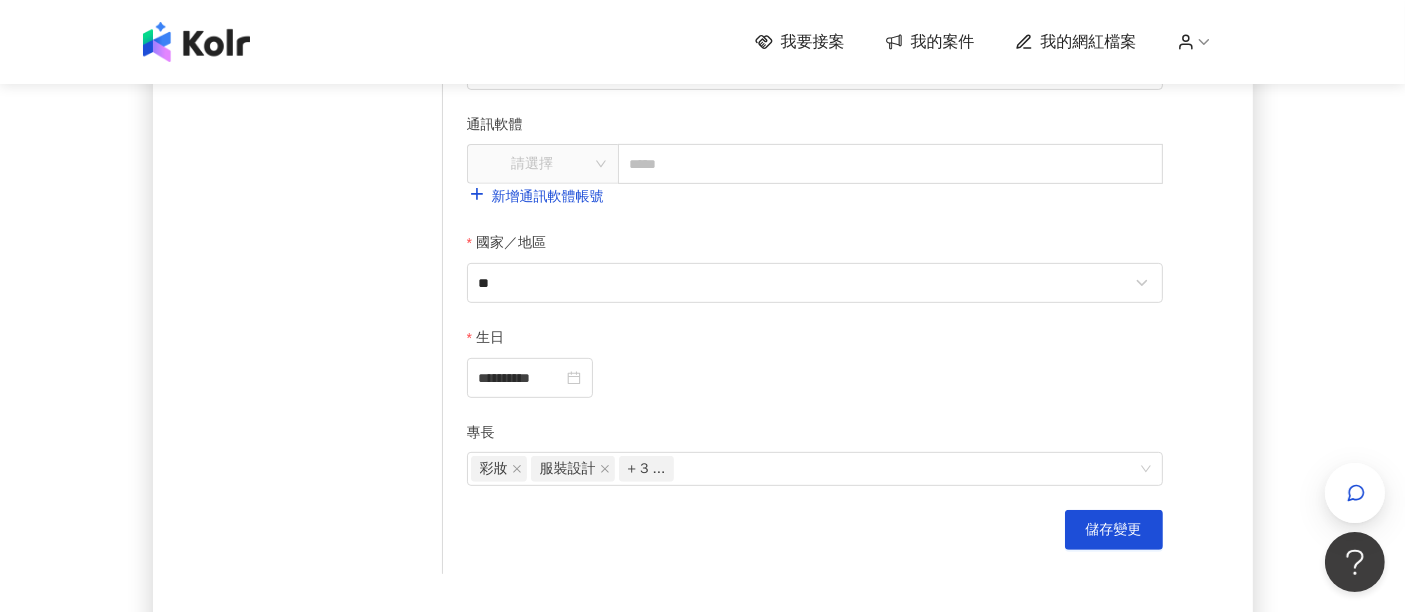 click on "**********" at bounding box center [815, 161] 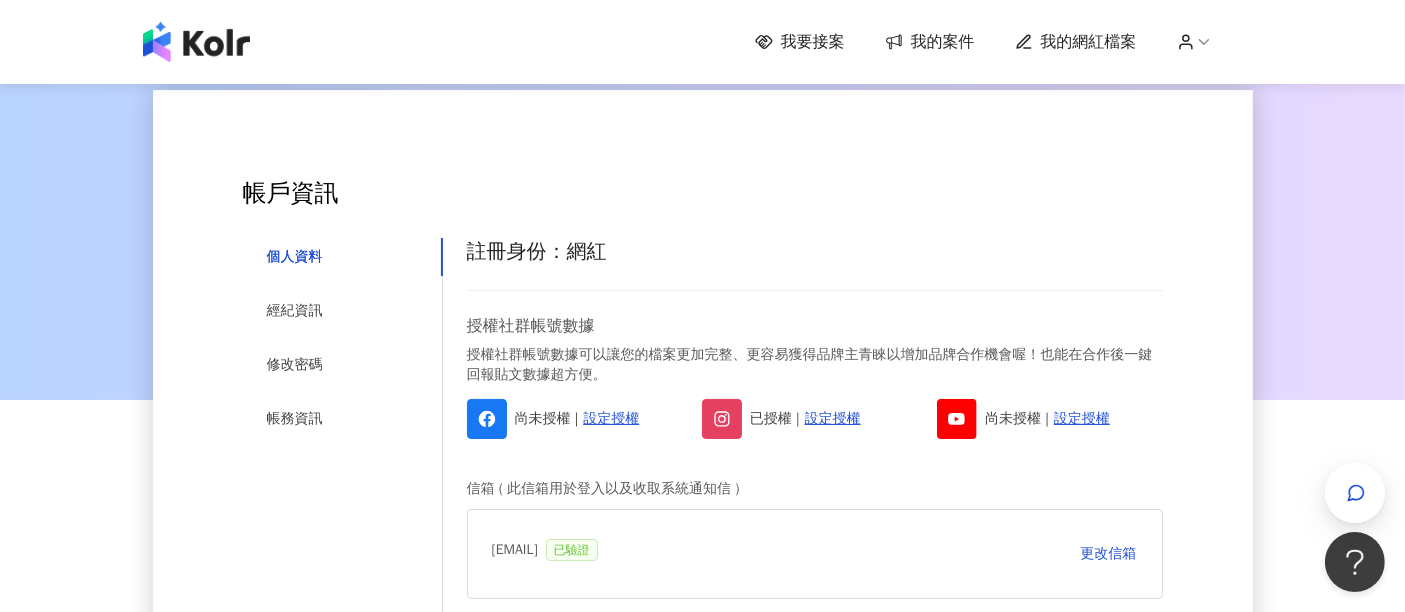 scroll, scrollTop: 0, scrollLeft: 0, axis: both 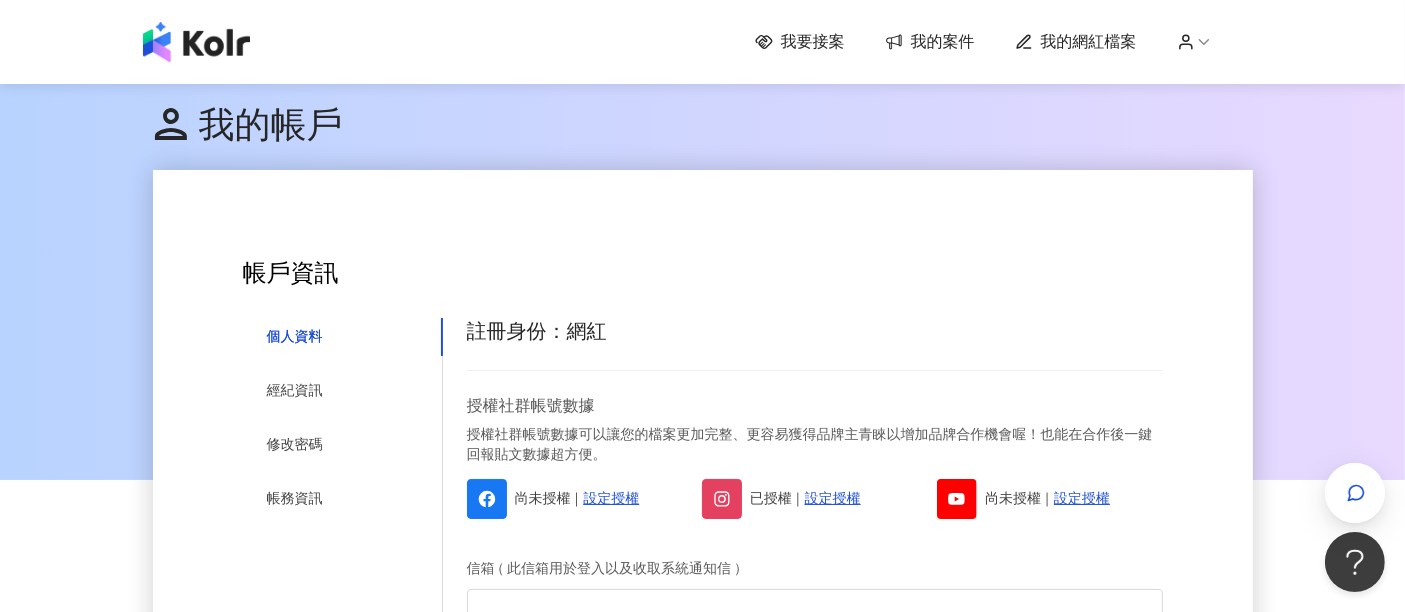 click on "我要接案" at bounding box center (813, 42) 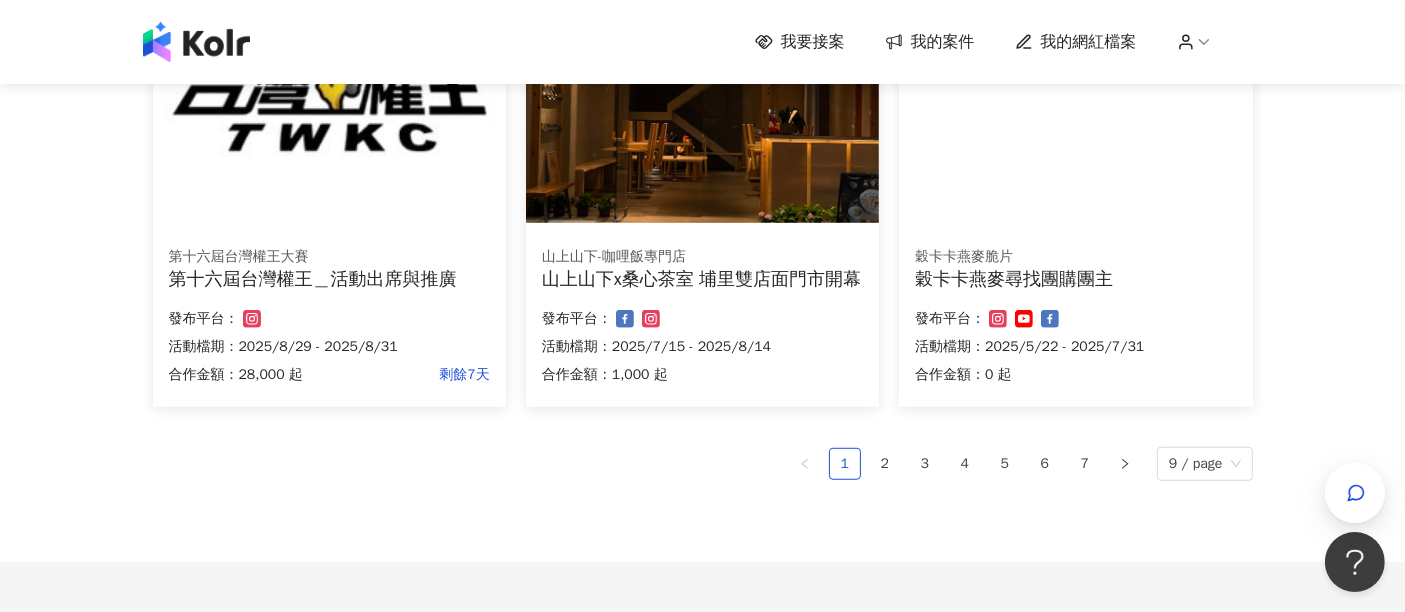 scroll, scrollTop: 1333, scrollLeft: 0, axis: vertical 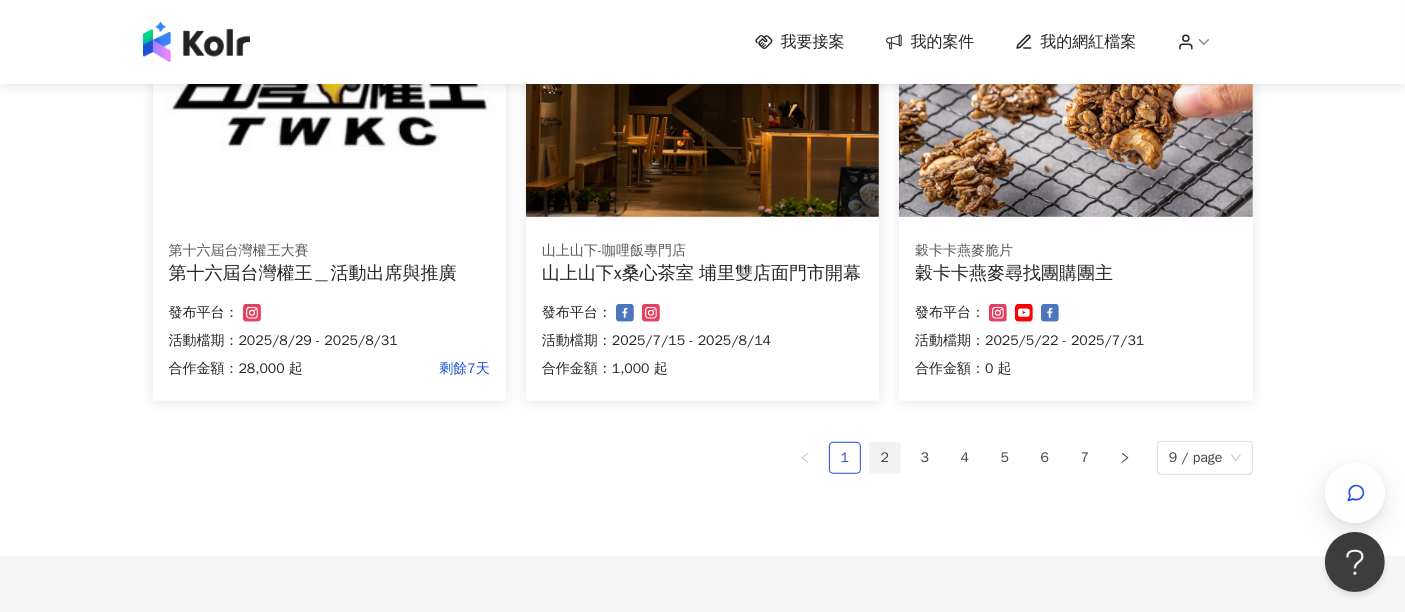 click on "2" at bounding box center [885, 458] 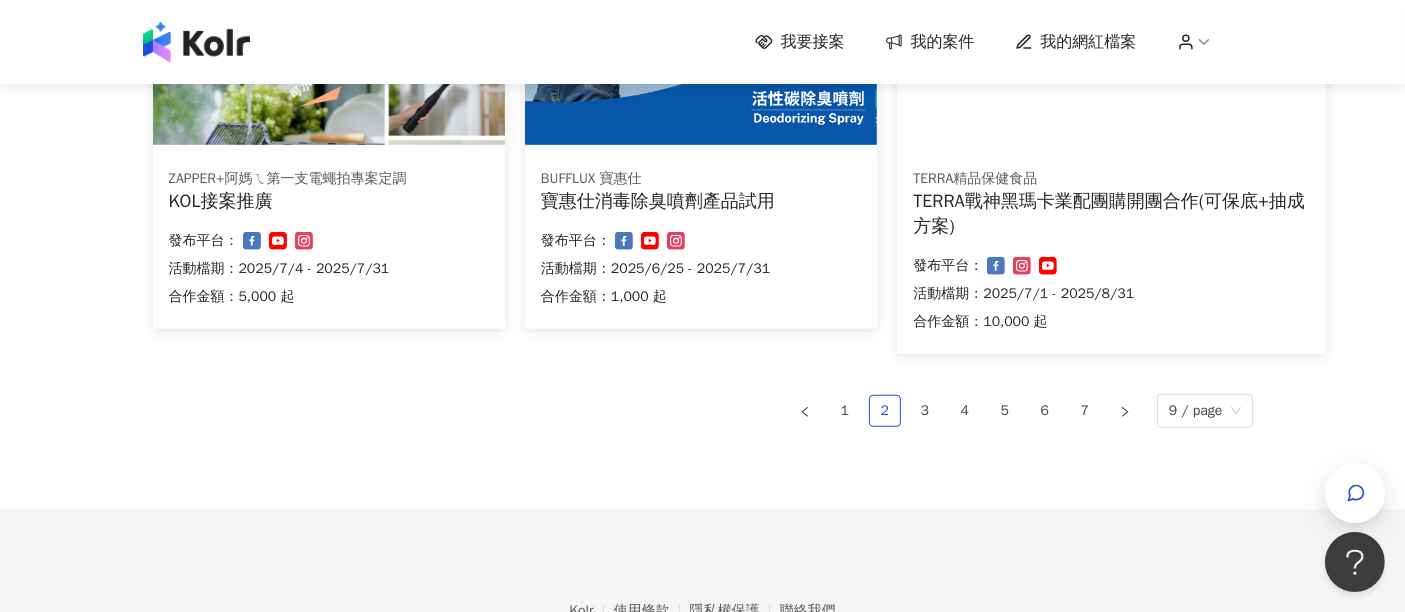 scroll, scrollTop: 1522, scrollLeft: 0, axis: vertical 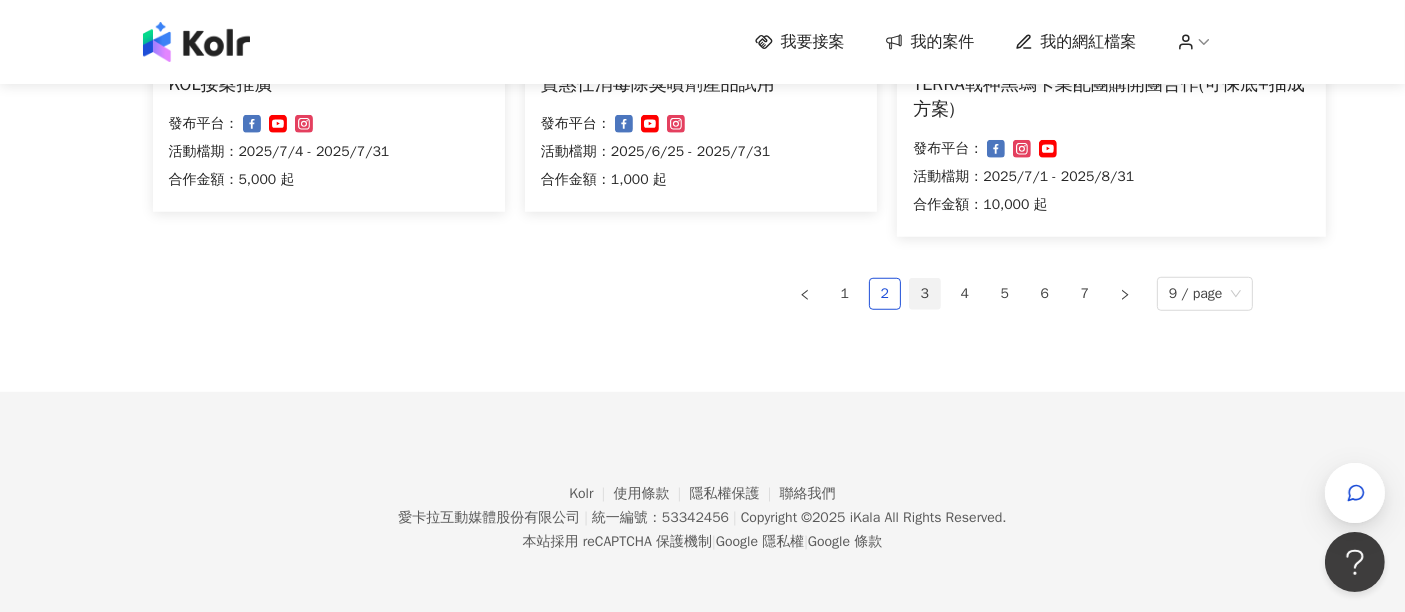 click on "3" at bounding box center [925, 294] 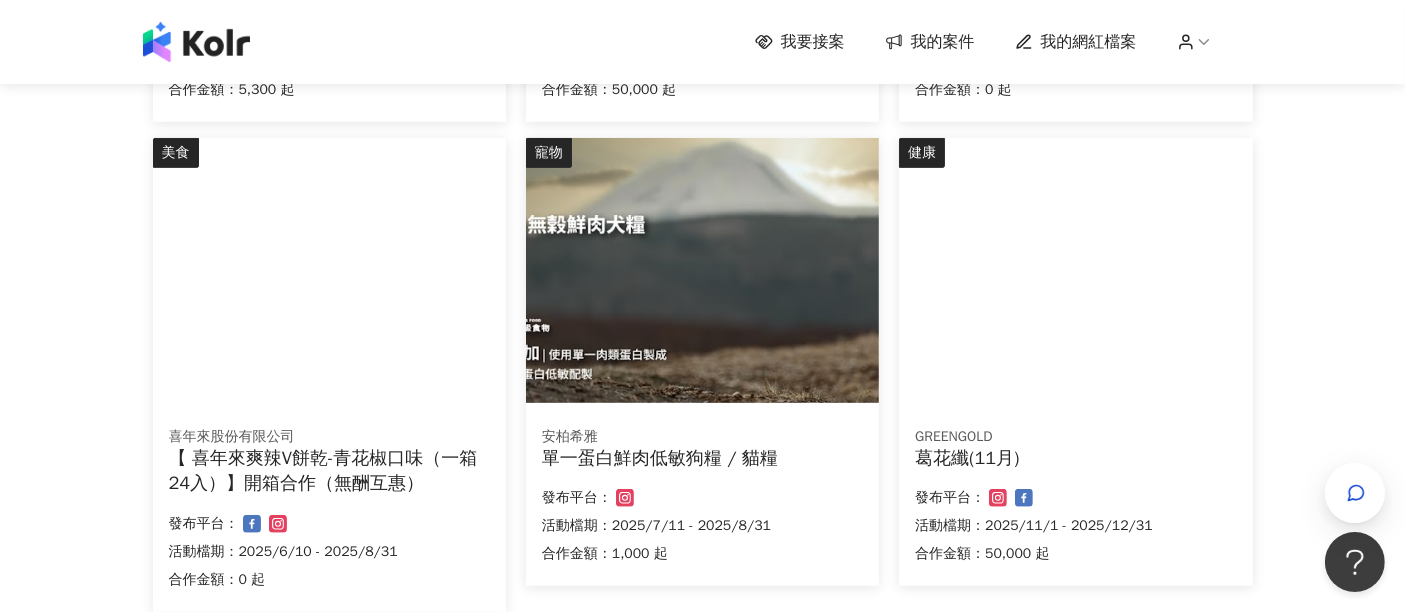 scroll, scrollTop: 1472, scrollLeft: 0, axis: vertical 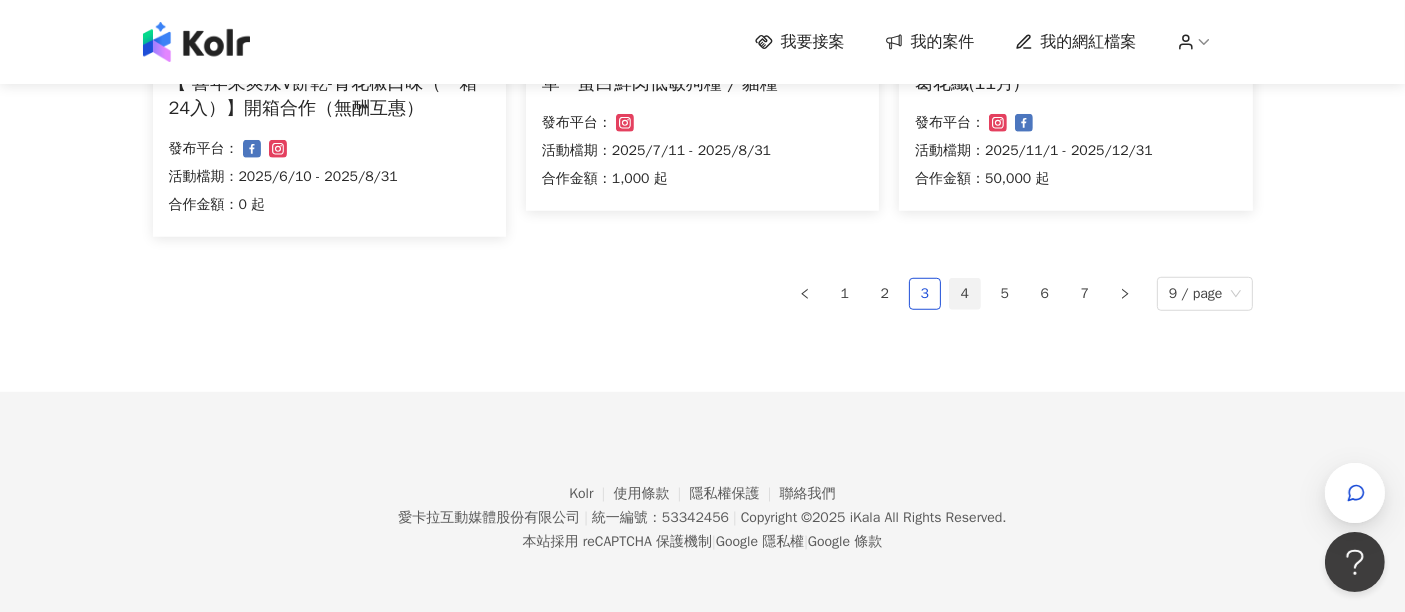 click on "4" at bounding box center (965, 294) 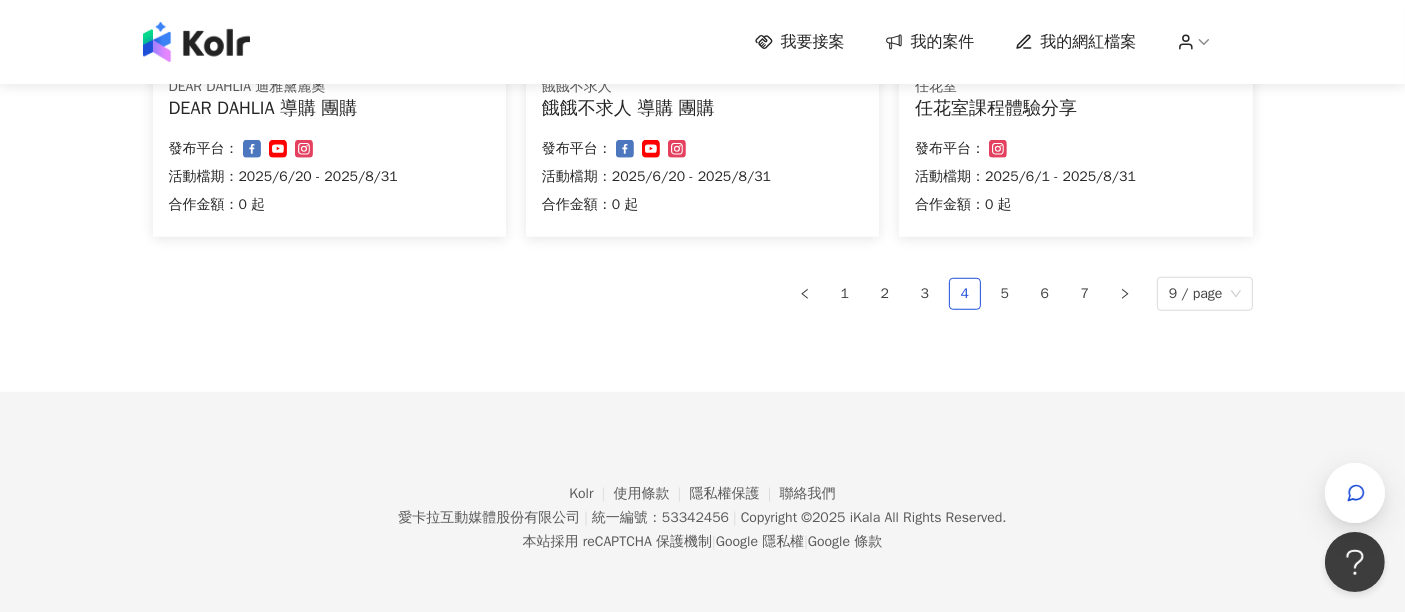click on "健康 GREENGOLD 薑黃PLUS(11月) 合作金額： 50,000 起 發布平台： 活動檔期：2025/11/1 - 2025/12/31 健康 GREENGOLD 冰晶番茄III(11月) 合作金額： 50,000 起 發布平台： 活動檔期：2025/11/1 - 2025/12/31 美妝時尚 ART64 ART64 耳環系列商品分潤活動 合作金額： 0 起 發布平台： 活動檔期：2025/7/8 - 2025/8/31 科技 群暉科技股份有限公司 Synology BeeStation Plus 史上最簡單的個人雲！300萬張照片隨你拍 合作金額： 10,000 起 發布平台： 活動檔期：2025/5/20 - 2025/8/31 美食 喜年來股份有限公司 【 喜年來蔬菜薄餅 1040g (3片x52包入)】開箱合作（無酬互惠） 合作金額： 0 起 發布平台： 活動檔期：2025/6/30 - 2025/8/31 美妝時尚 德國 Bioneo百妮 Bioneo  導購 團購 合作金額： 0 起 發布平台： 活動檔期：2025/6/20 - 2025/8/31 美妝時尚 DEAR DAHLIA 迪雅黛麗奧 DEAR DAHLIA   導購 團購 合作金額： 0 起 發布平台： 美食 餓餓不求人 0 起 1" at bounding box center (703, -388) 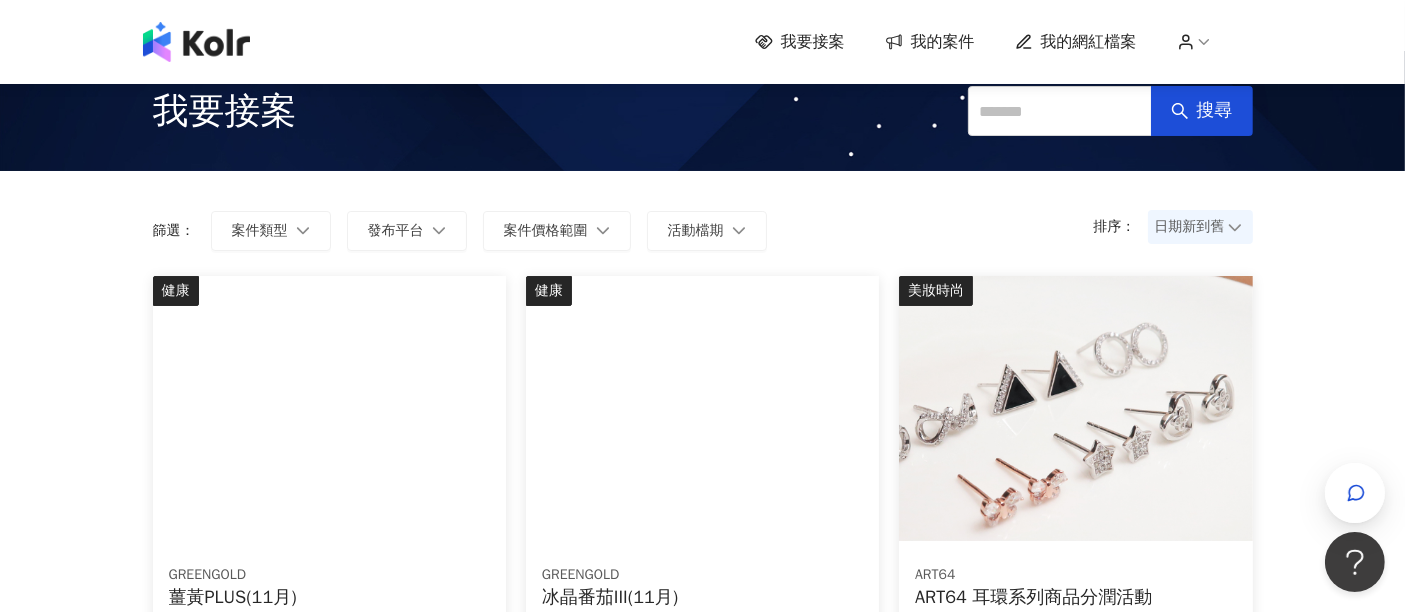 scroll, scrollTop: 0, scrollLeft: 0, axis: both 